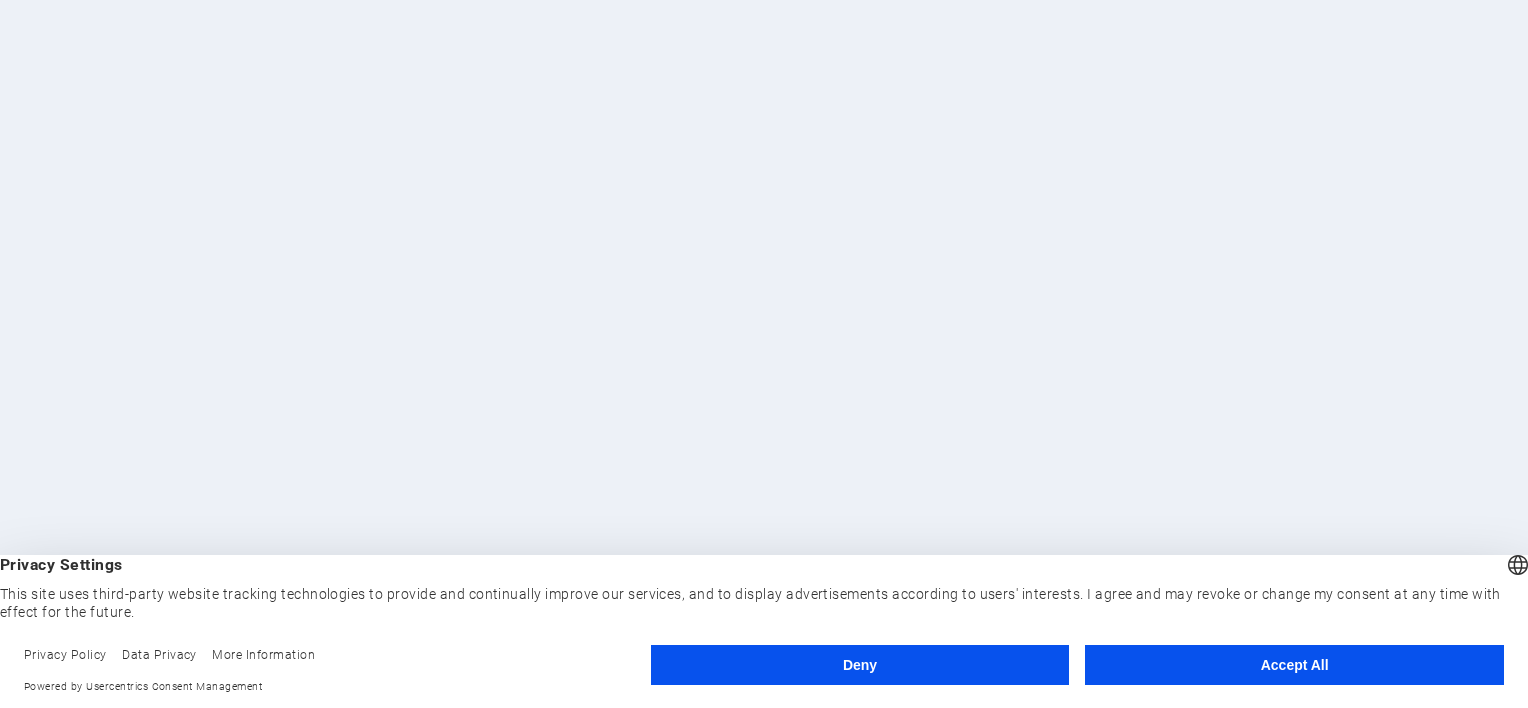 scroll, scrollTop: 0, scrollLeft: 0, axis: both 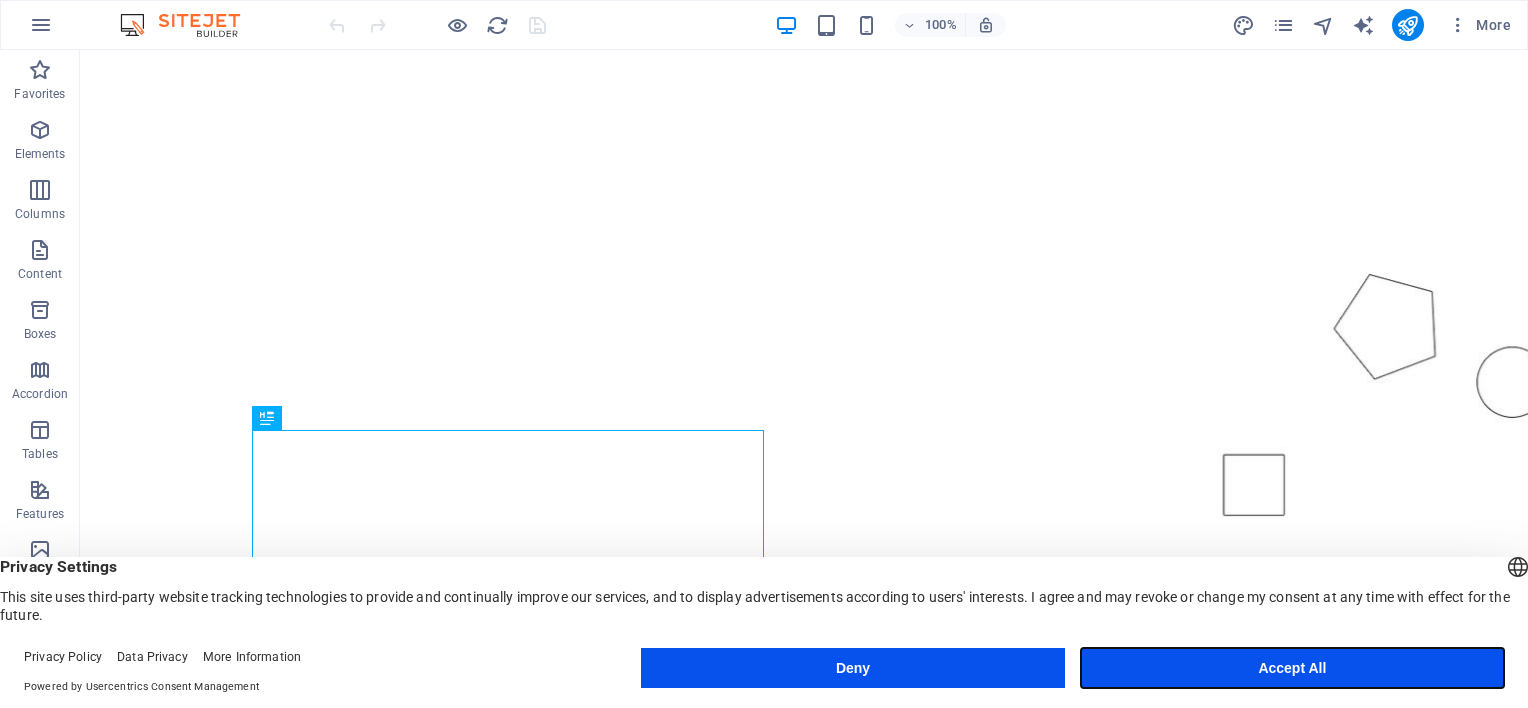 click on "Accept All" at bounding box center (1292, 668) 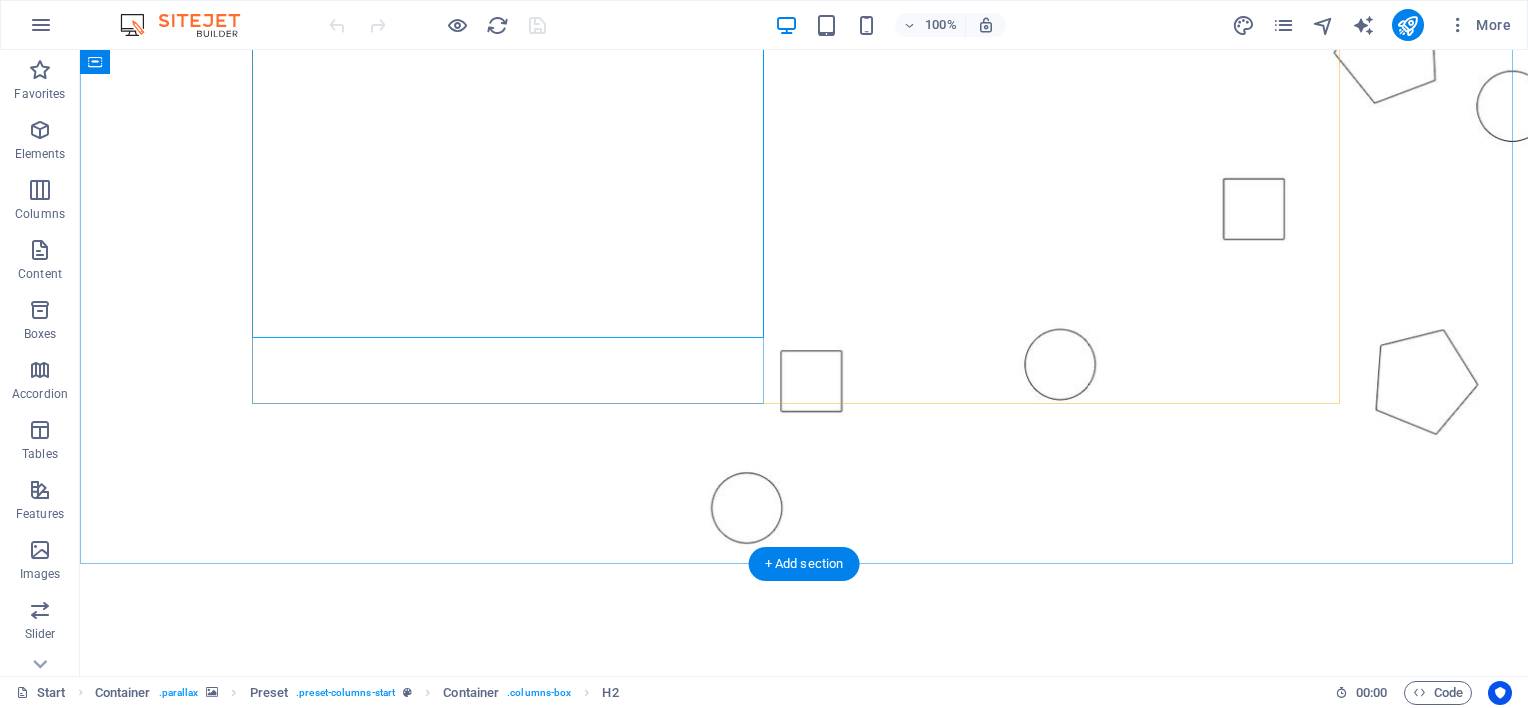 scroll, scrollTop: 800, scrollLeft: 0, axis: vertical 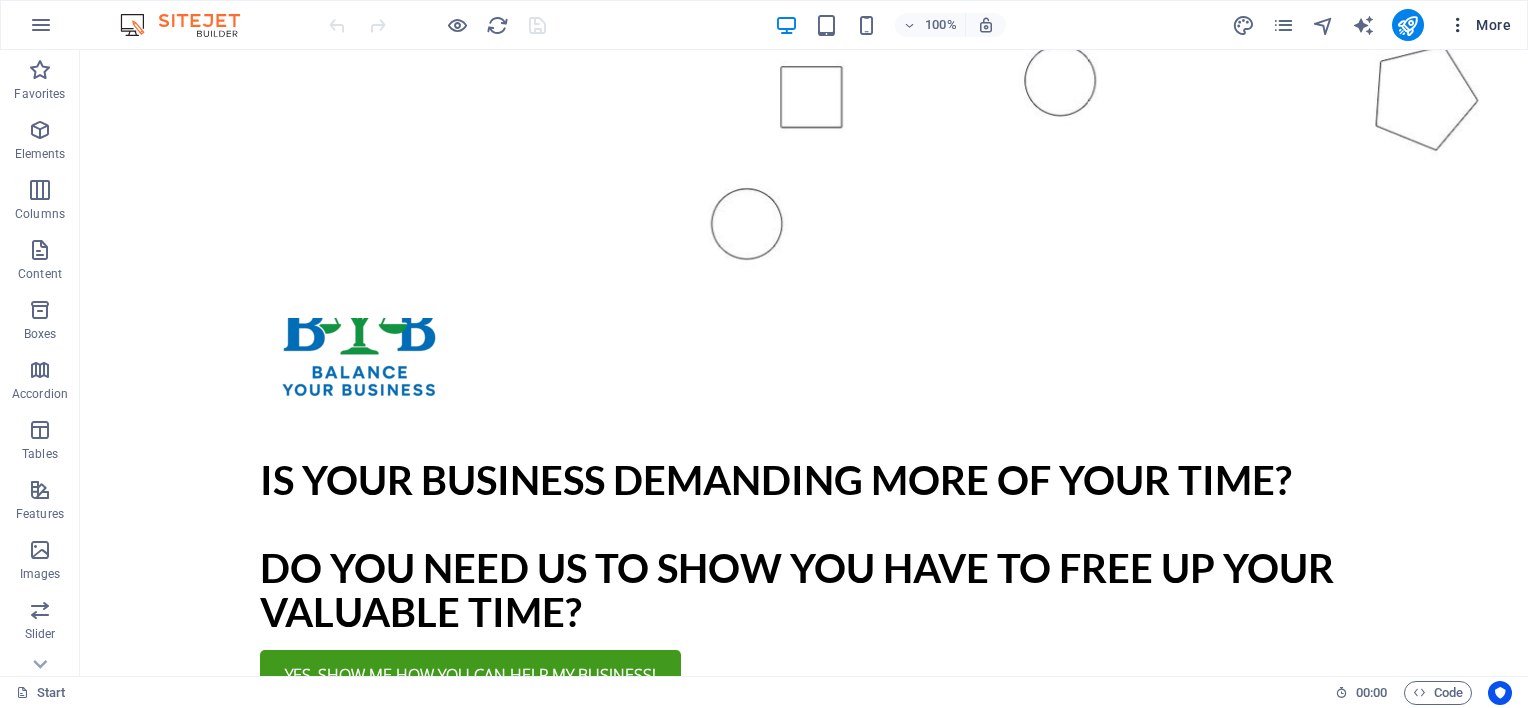 click on "More" at bounding box center (1479, 25) 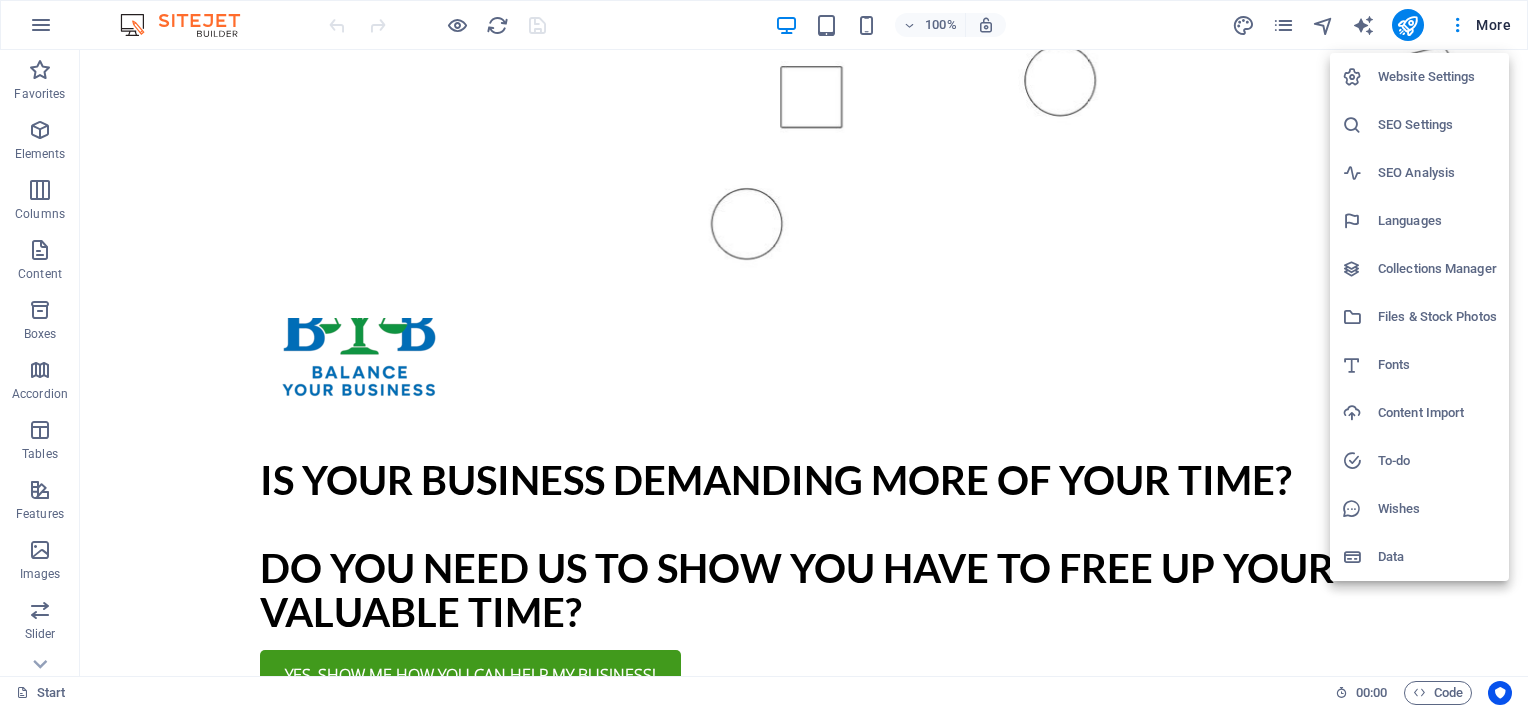 click at bounding box center [764, 354] 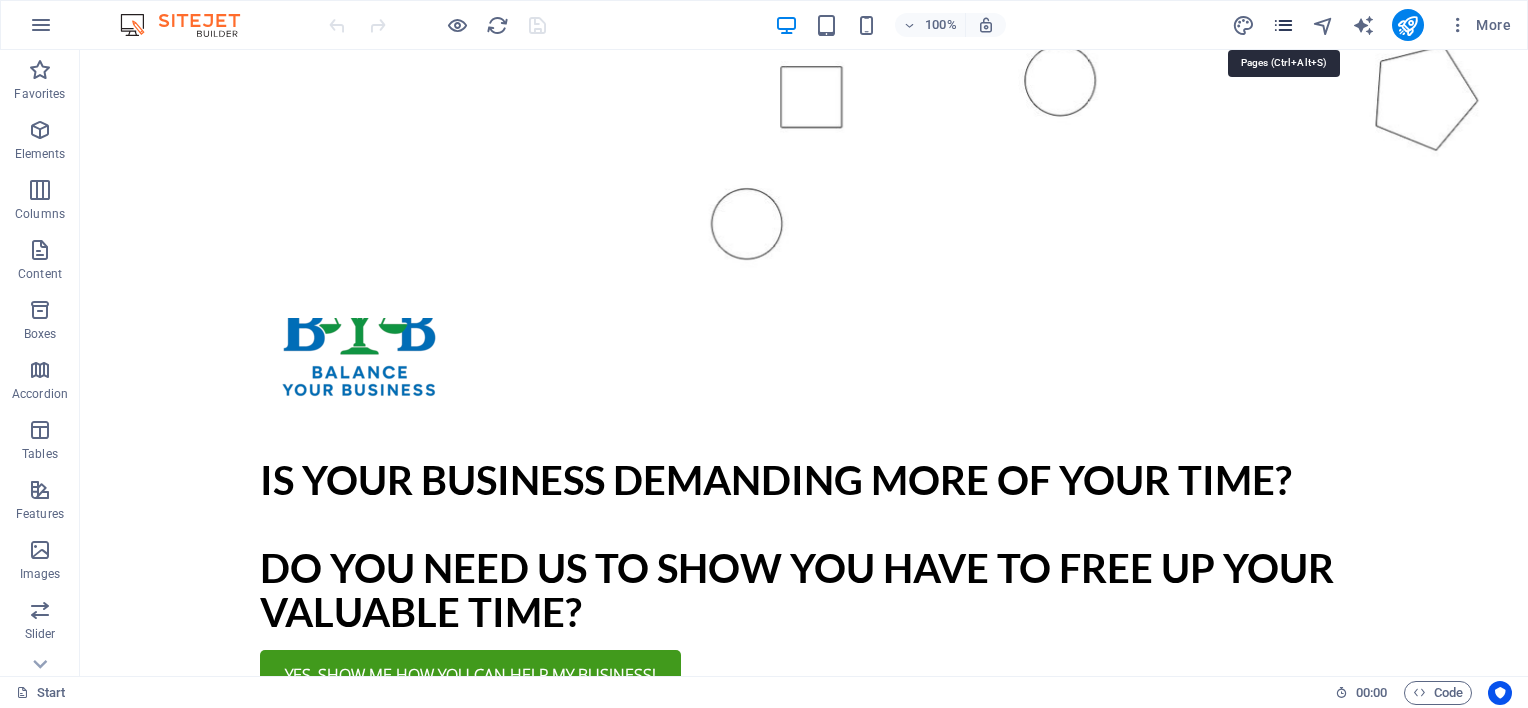 click at bounding box center (1283, 25) 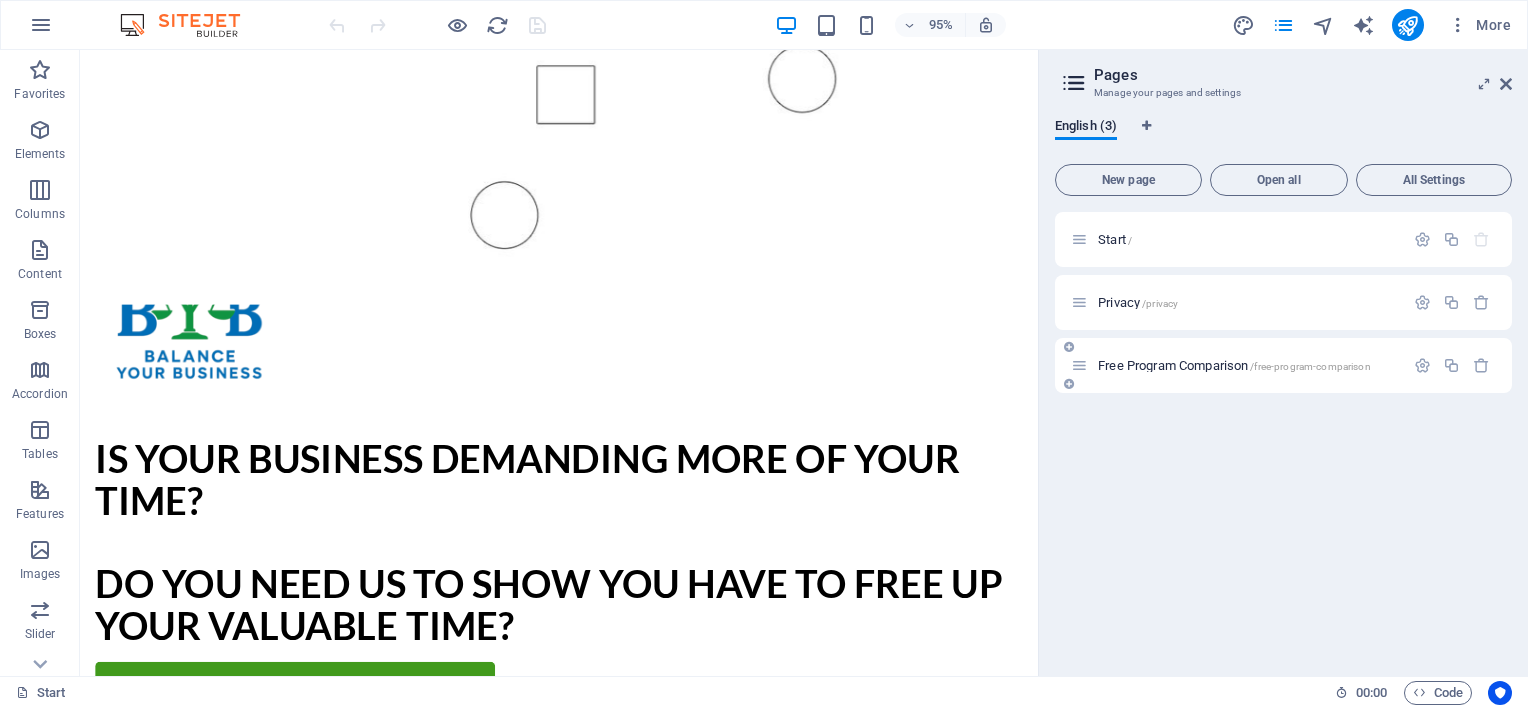 click on "Free Program Comparison /free-program-comparison" at bounding box center [1234, 365] 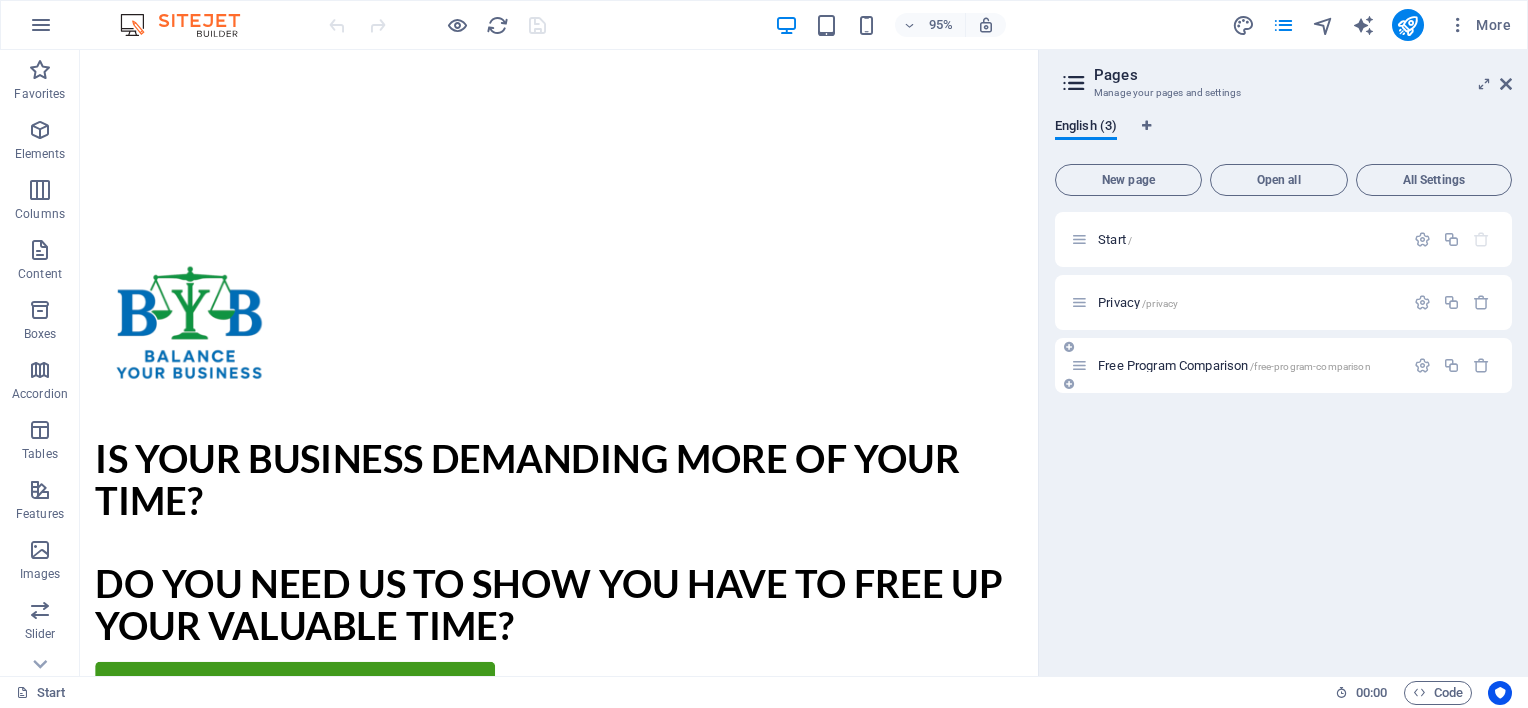 scroll, scrollTop: 0, scrollLeft: 0, axis: both 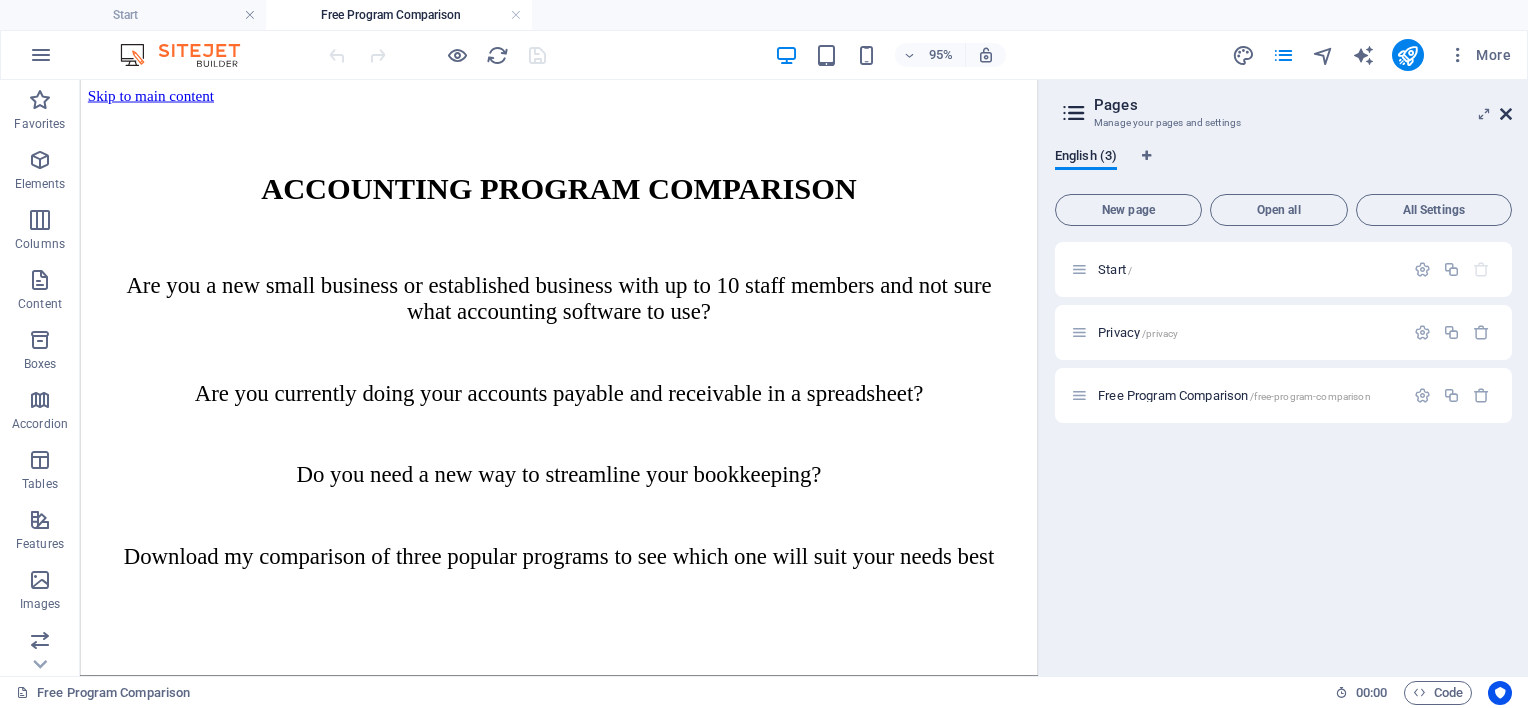 click at bounding box center [1506, 114] 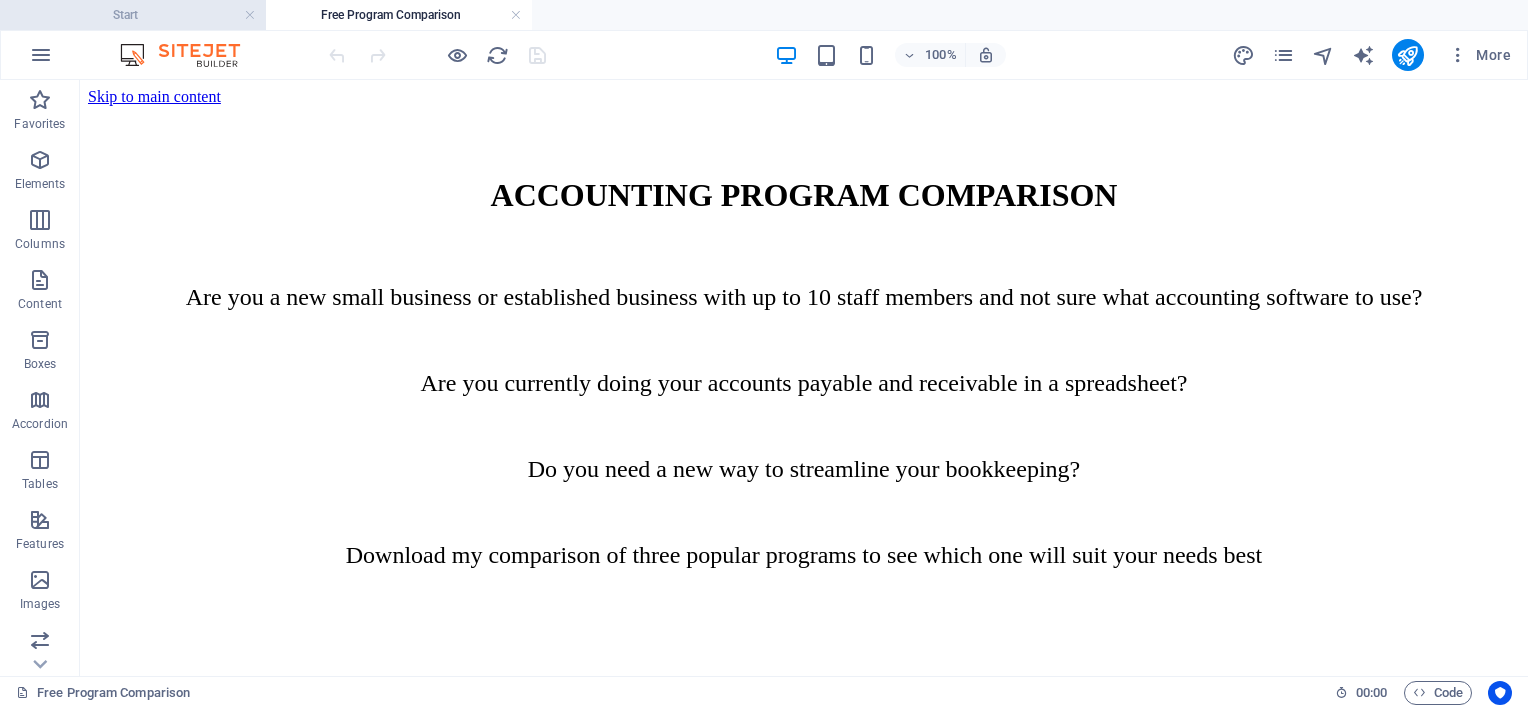 click on "Start" at bounding box center (133, 15) 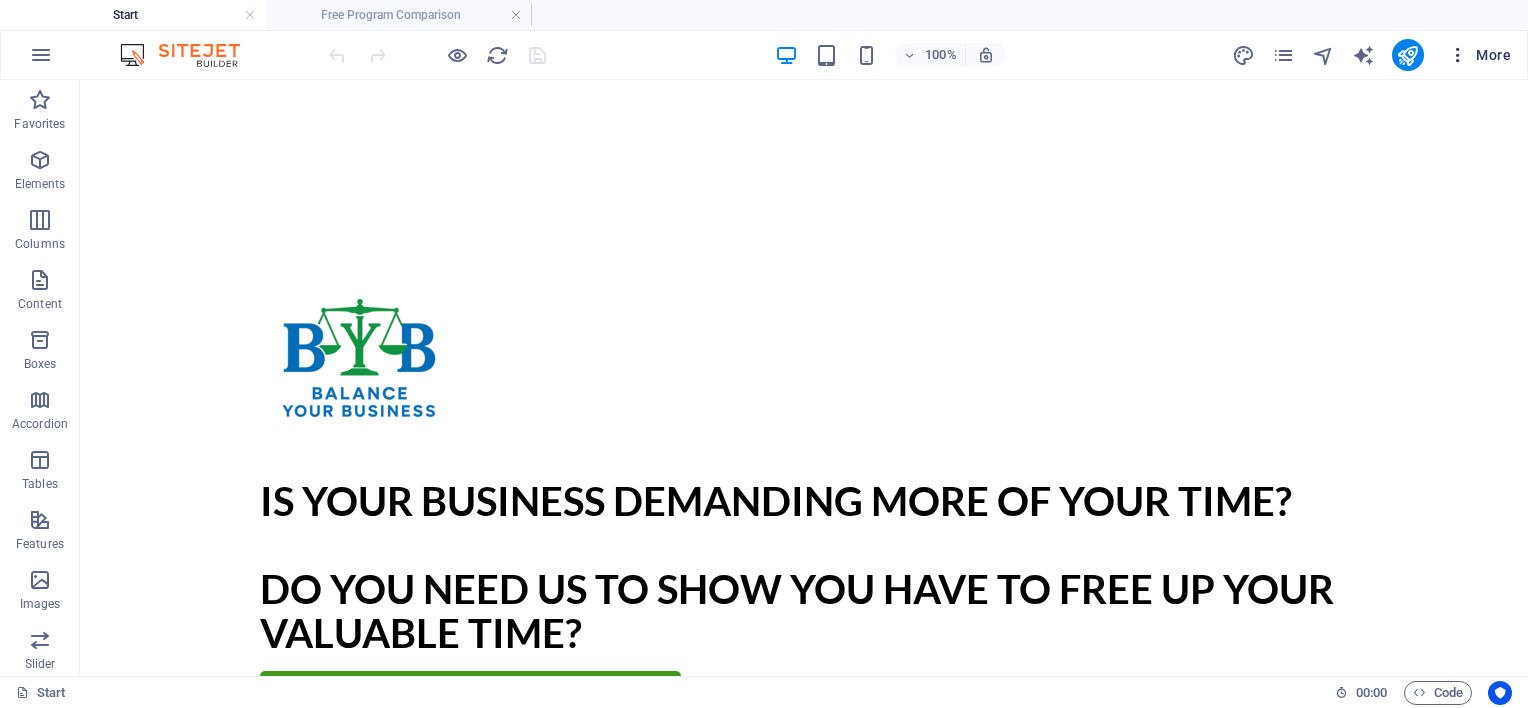 click on "More" at bounding box center (1479, 55) 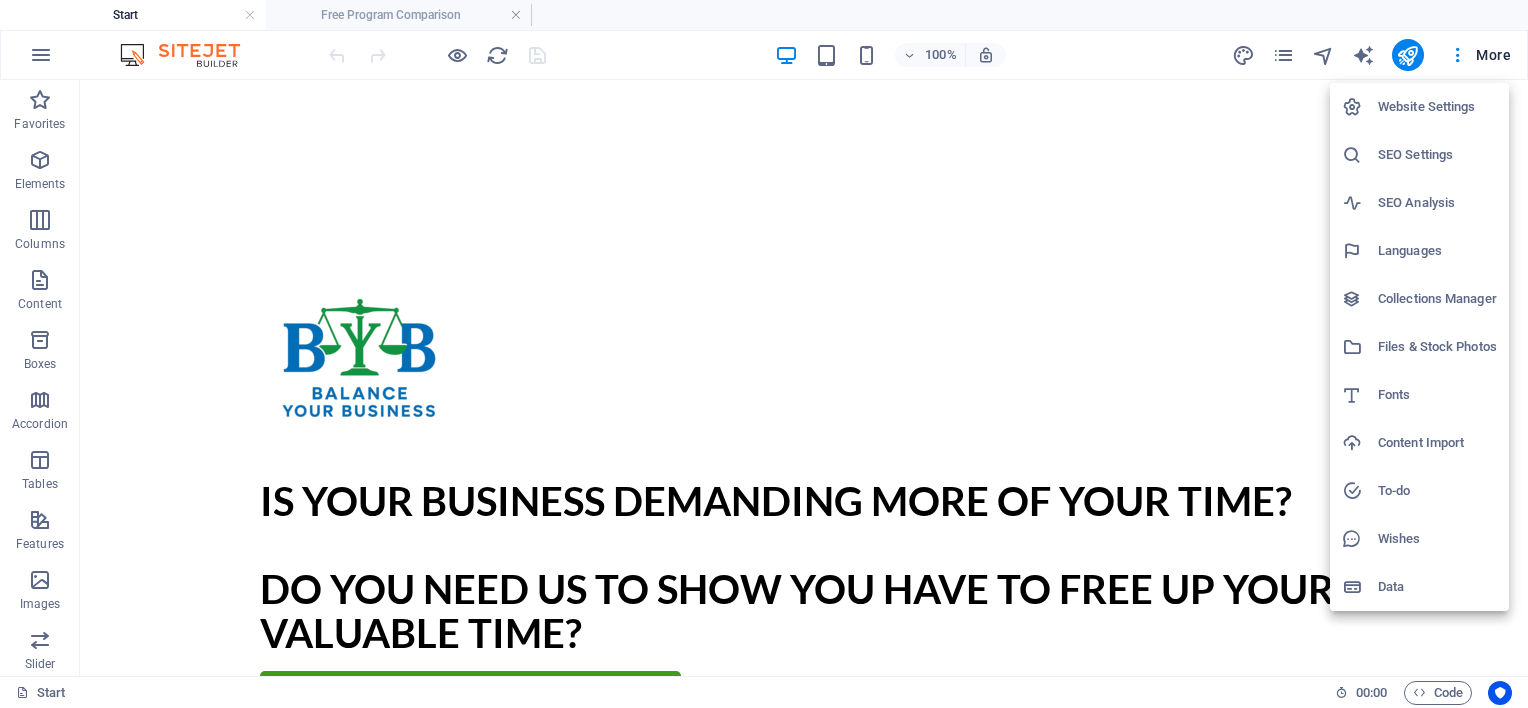 click at bounding box center [764, 354] 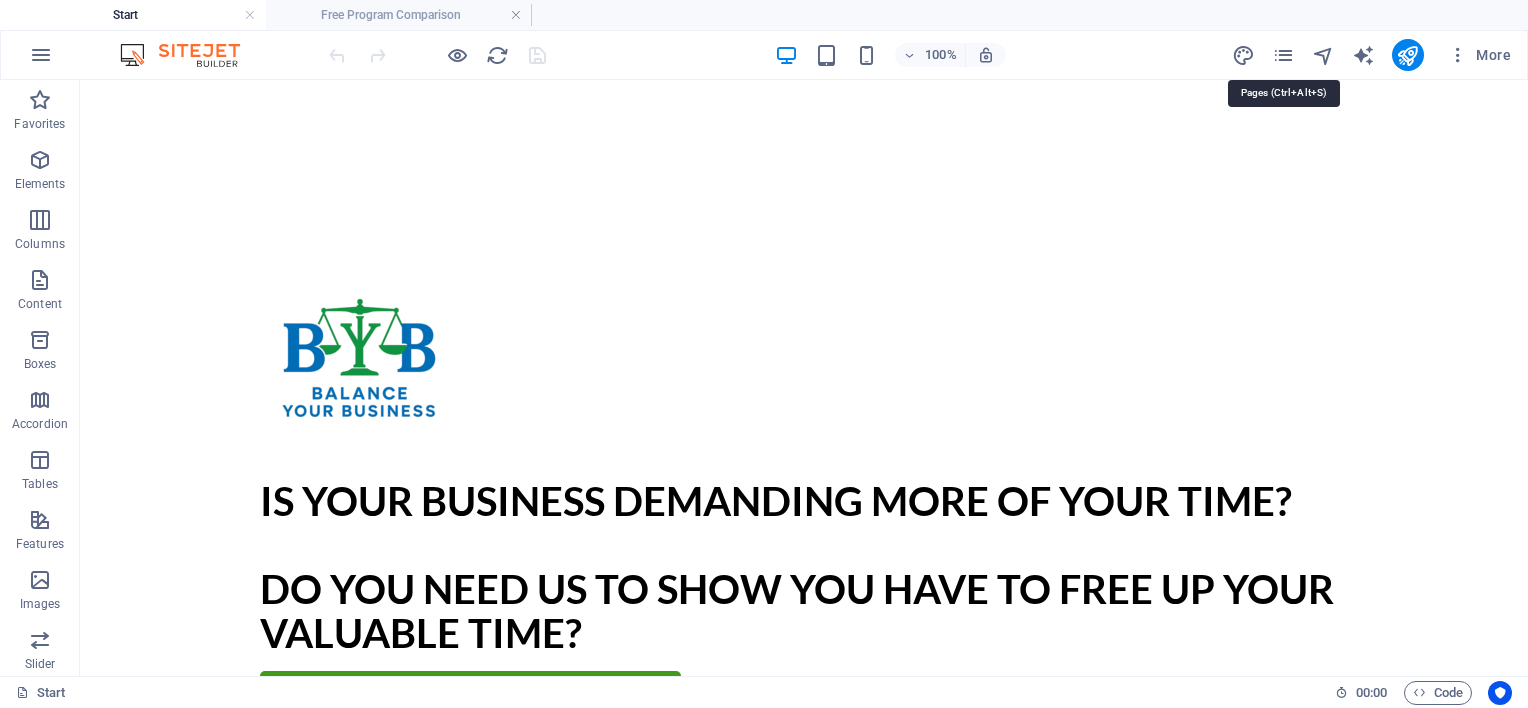 click at bounding box center [1283, 55] 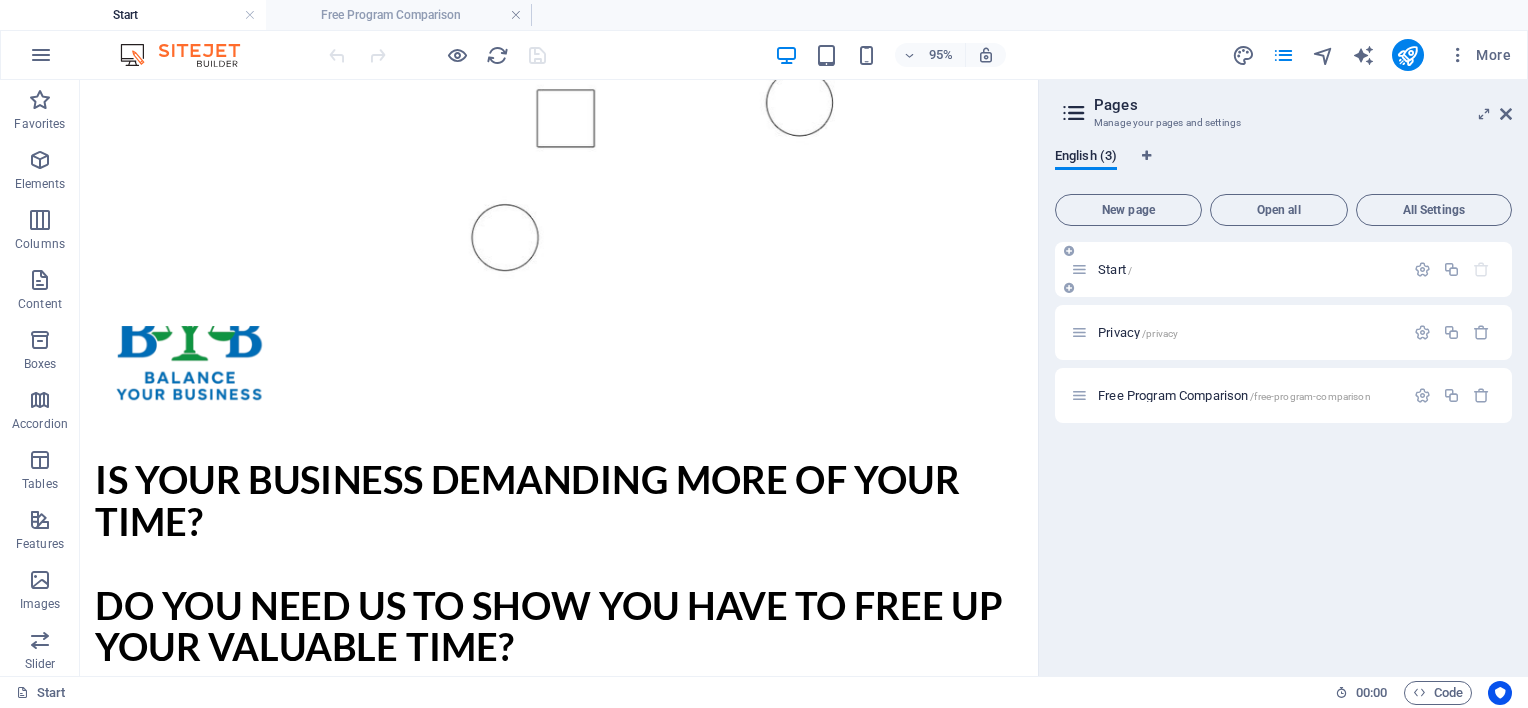 click on "Start /" at bounding box center [1115, 269] 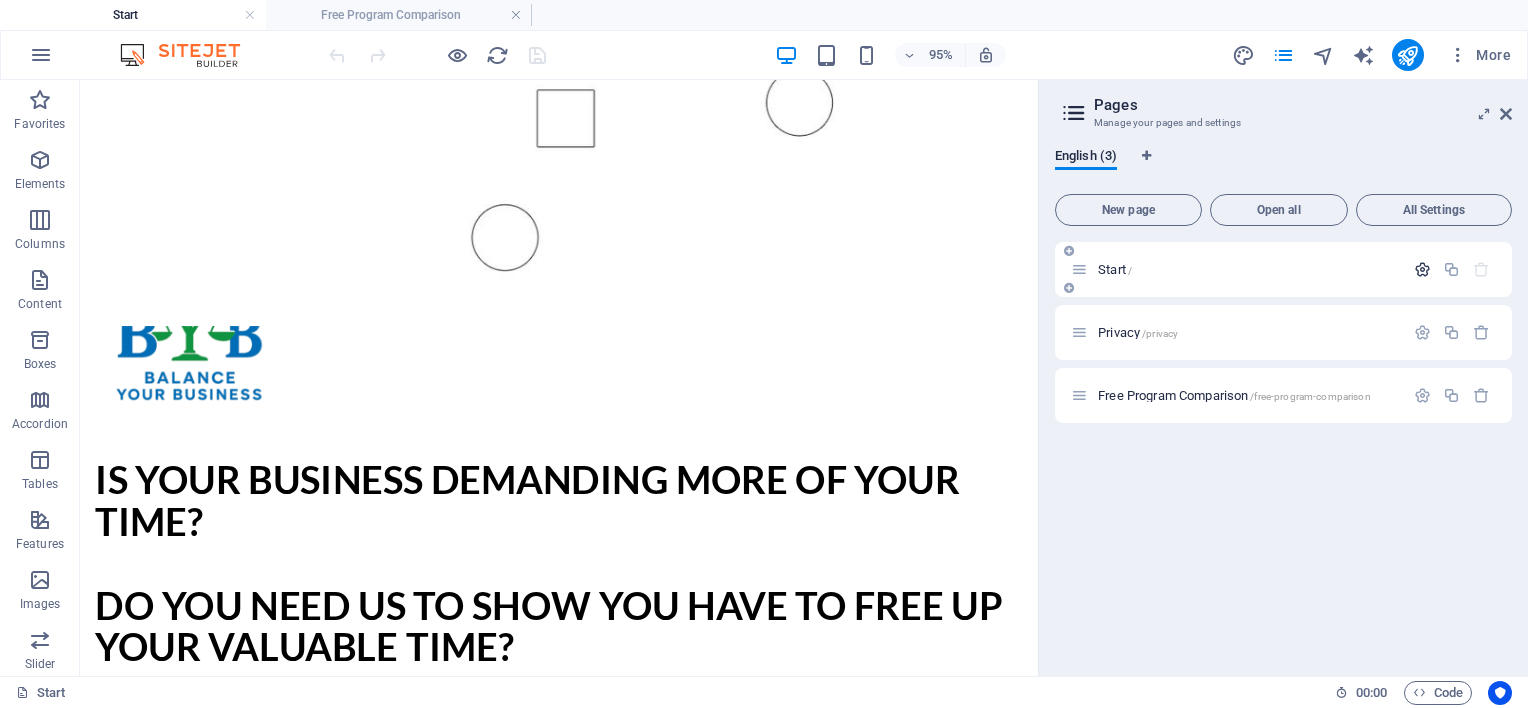 click at bounding box center [1422, 269] 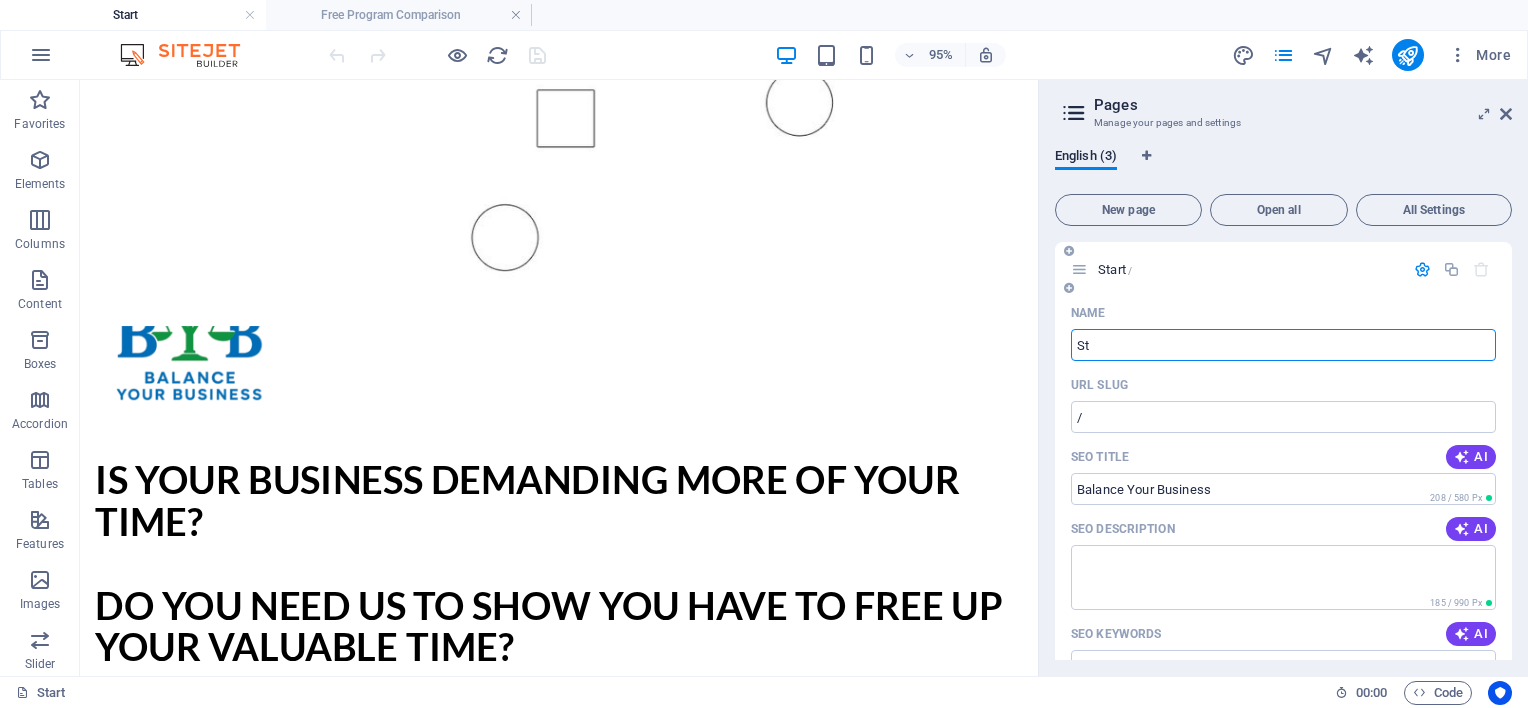 type on "S" 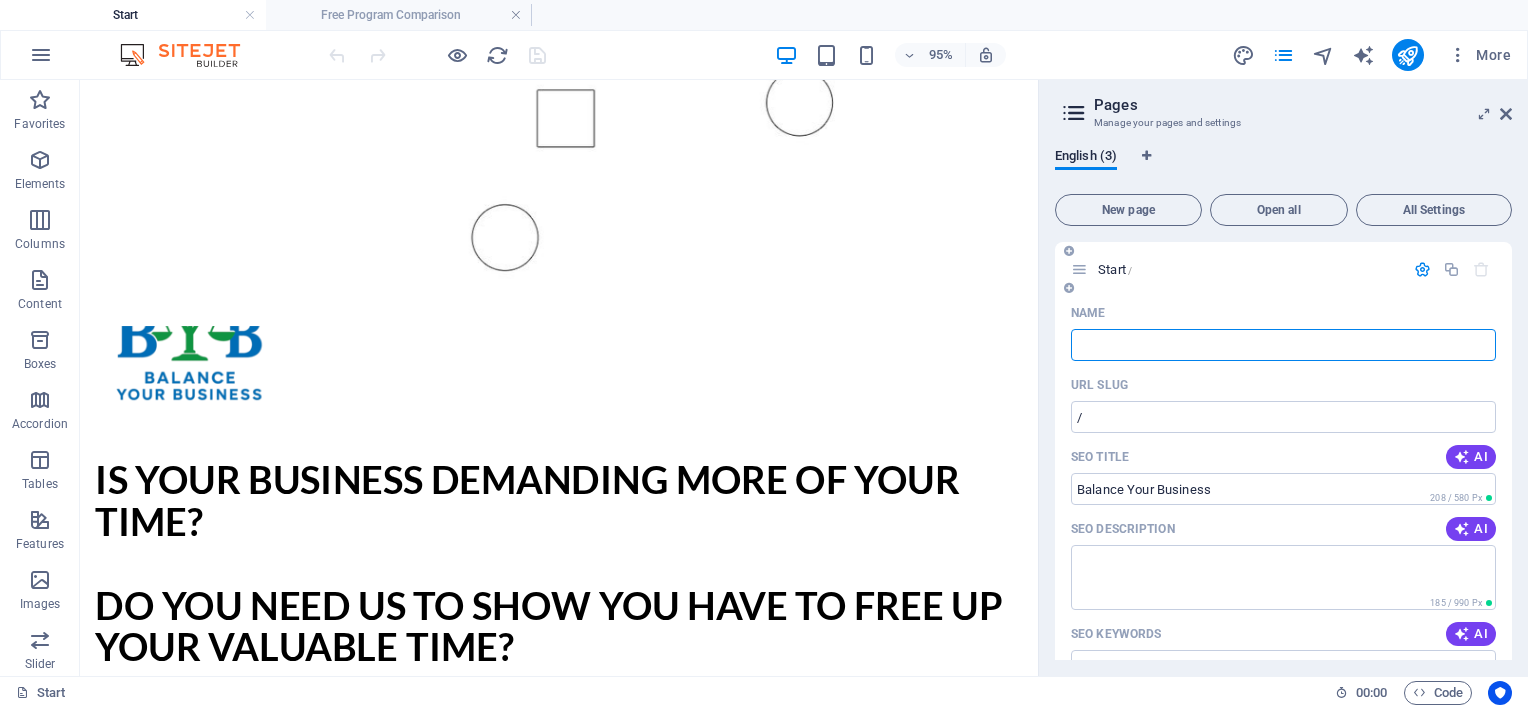 type on "h" 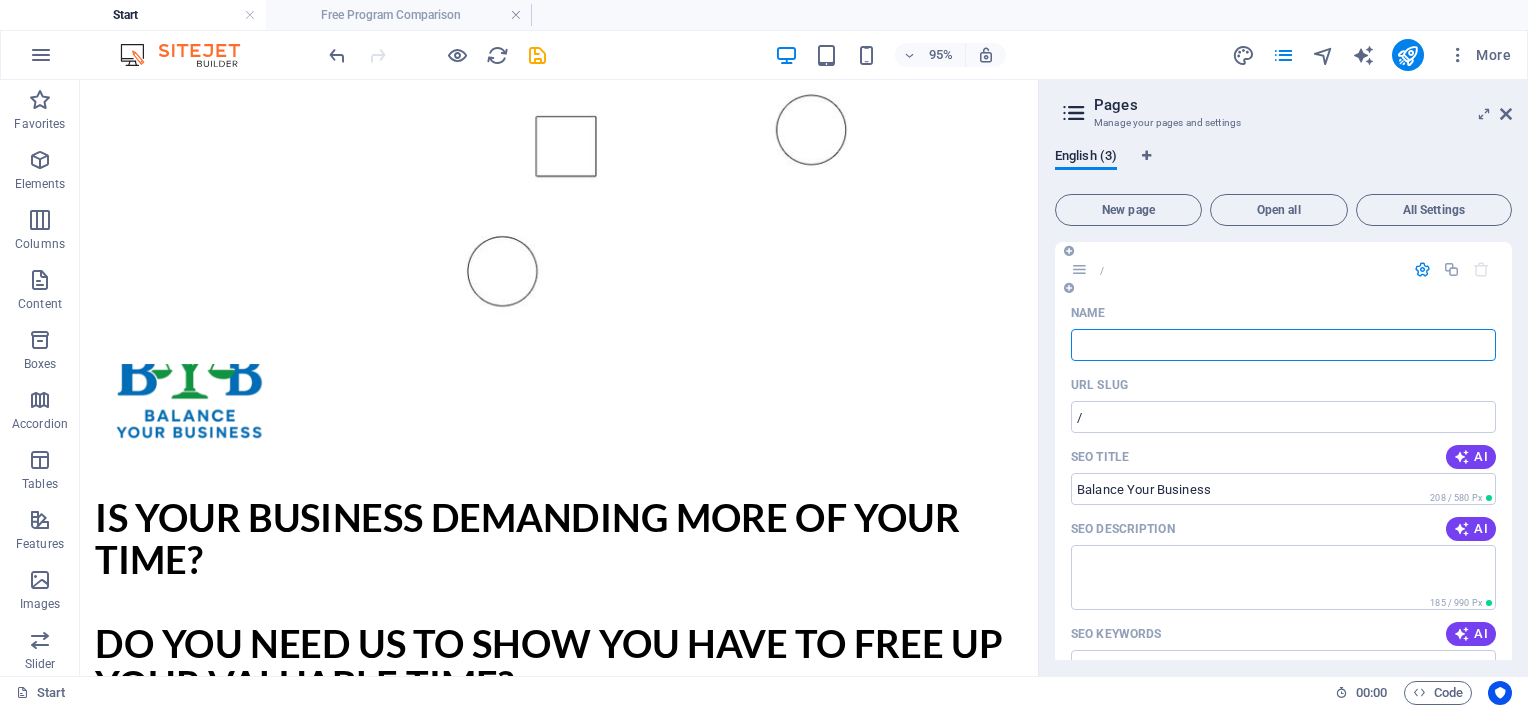 type on "h" 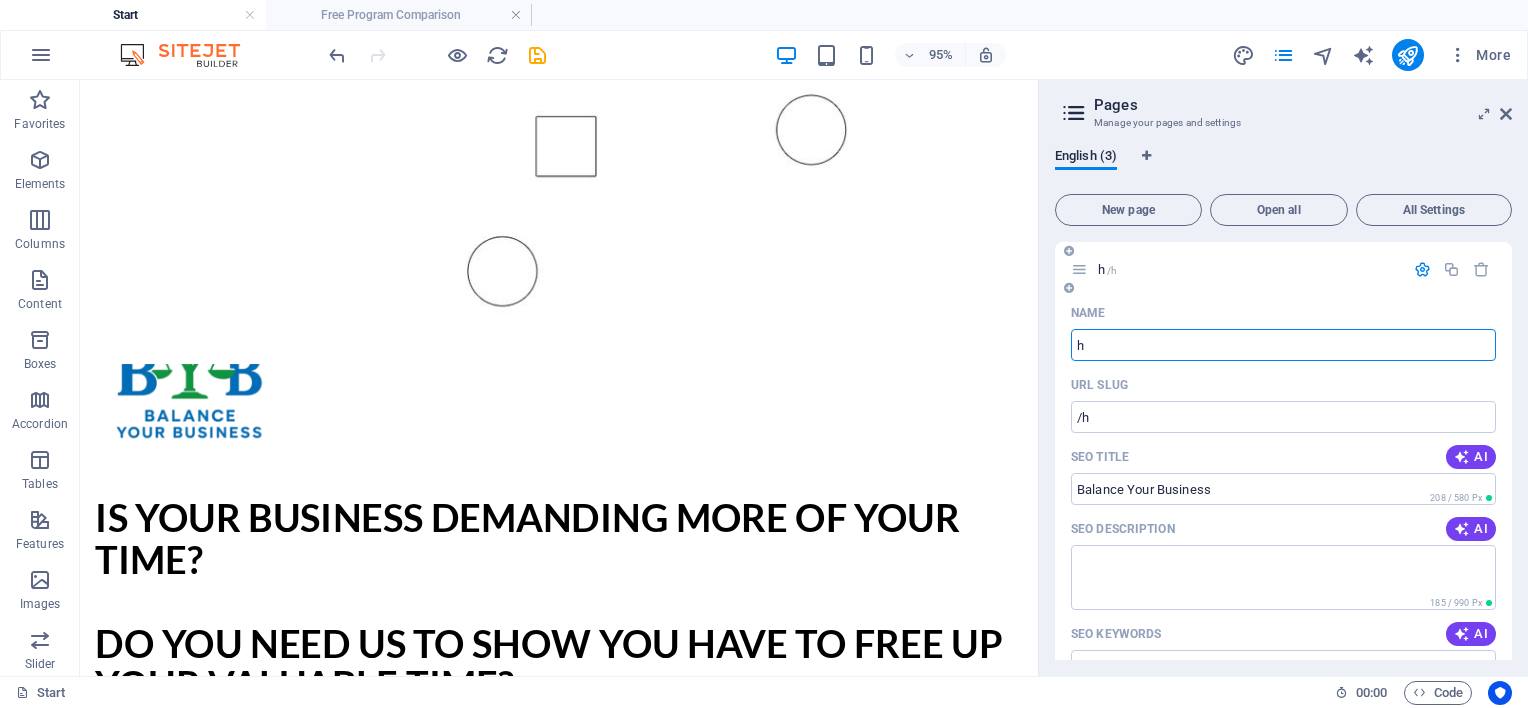 type on "/h" 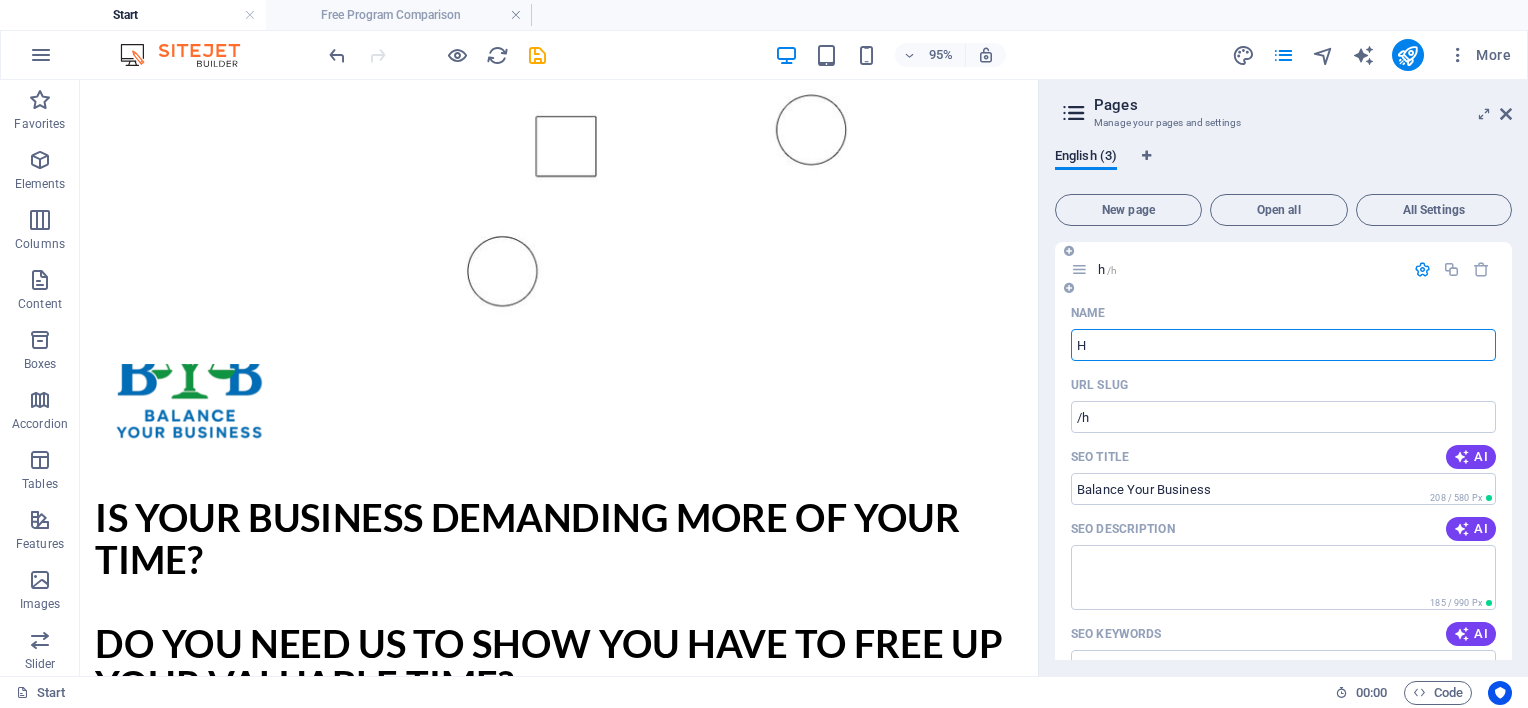 type on "HO" 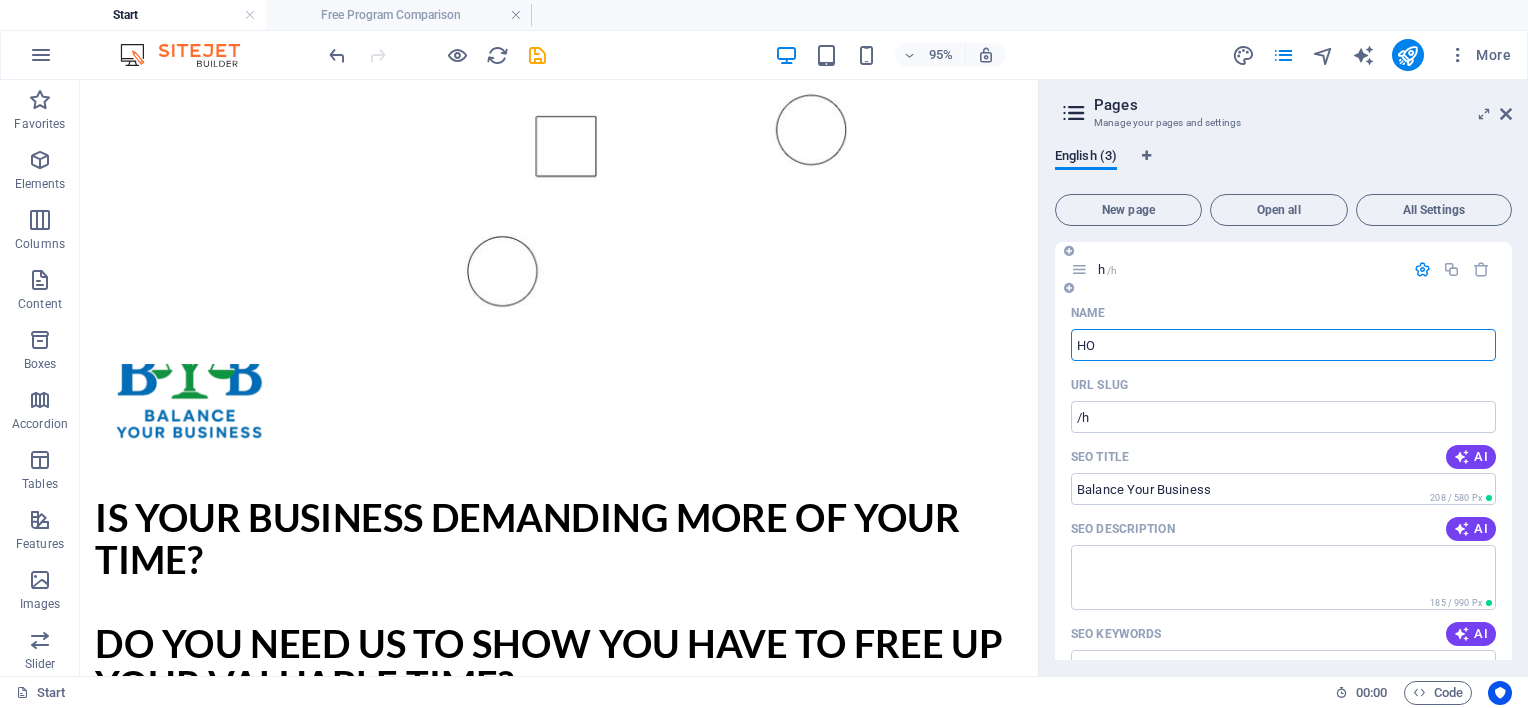type on "/" 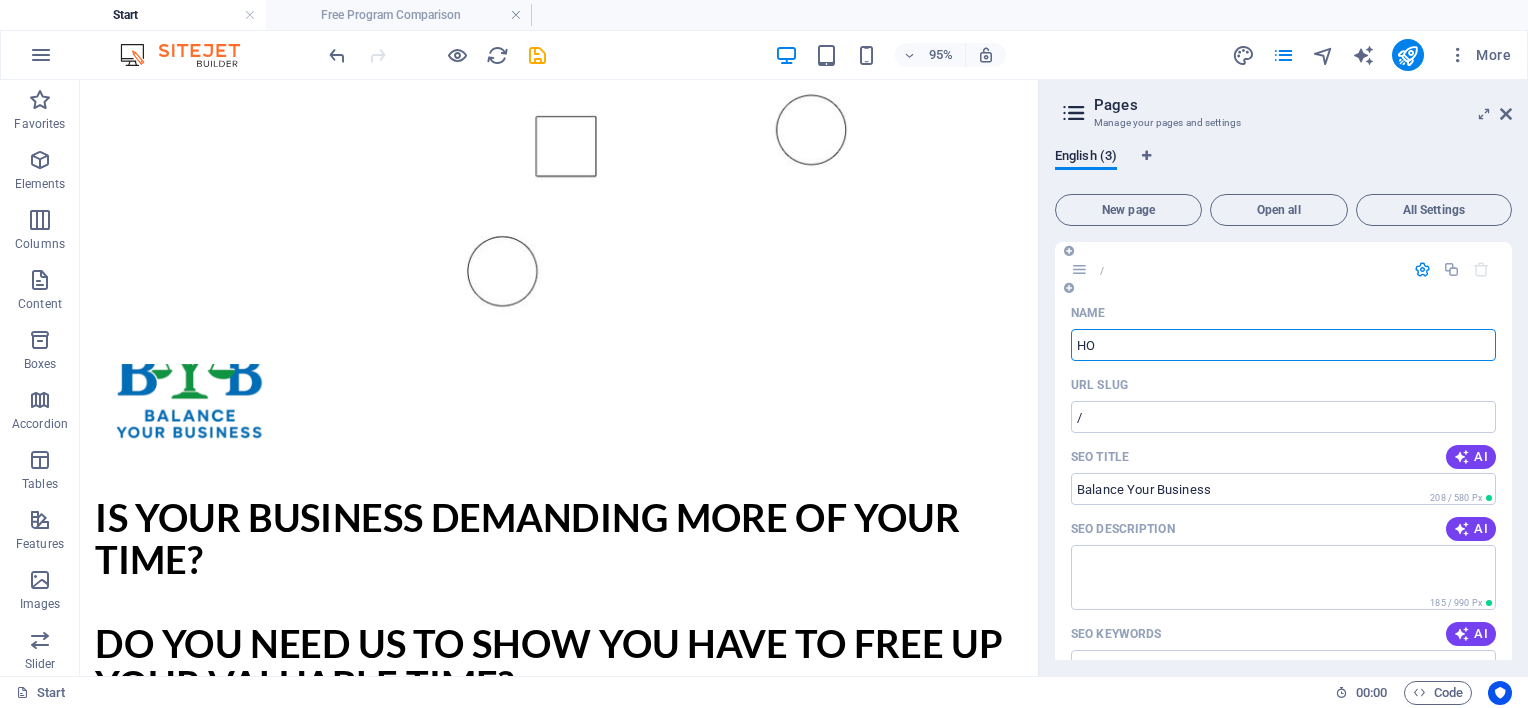 type on "H" 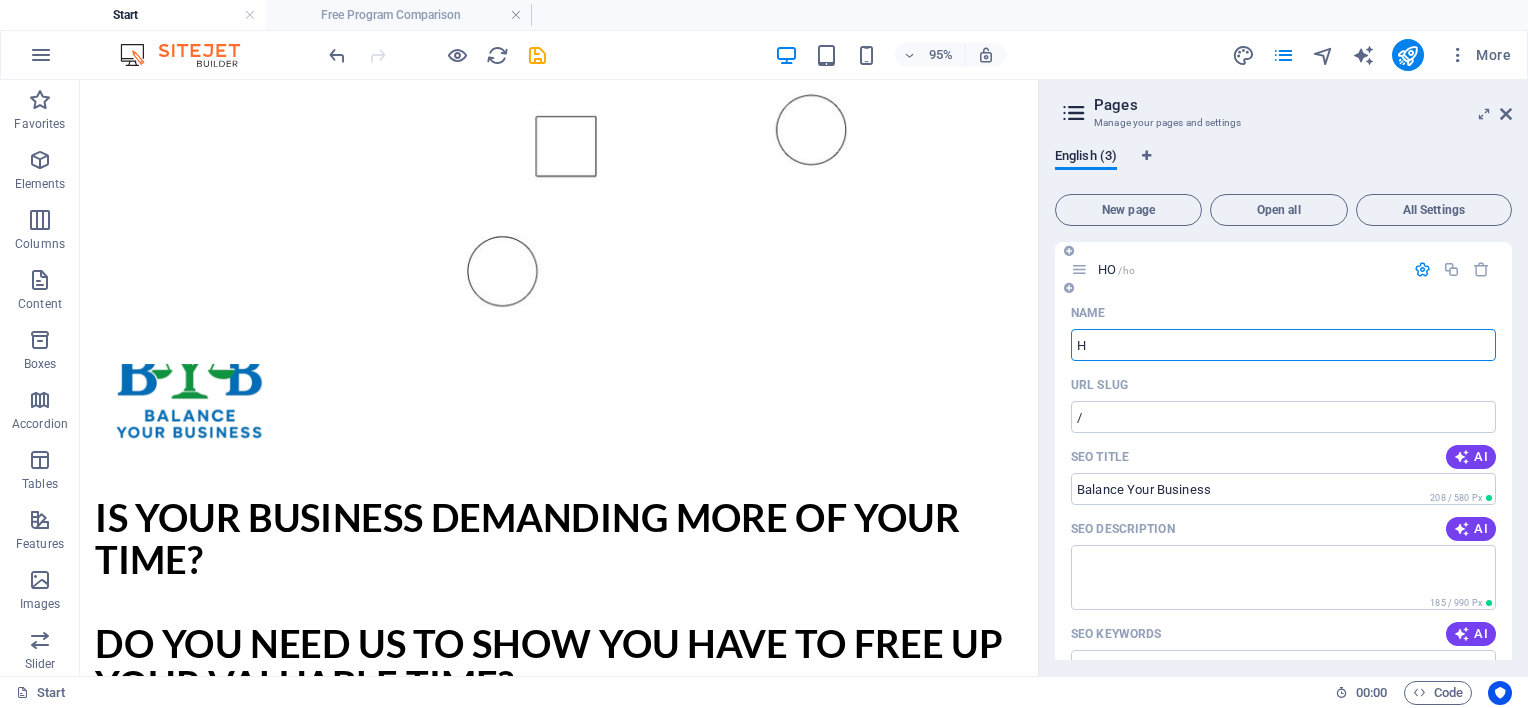 type on "/ho" 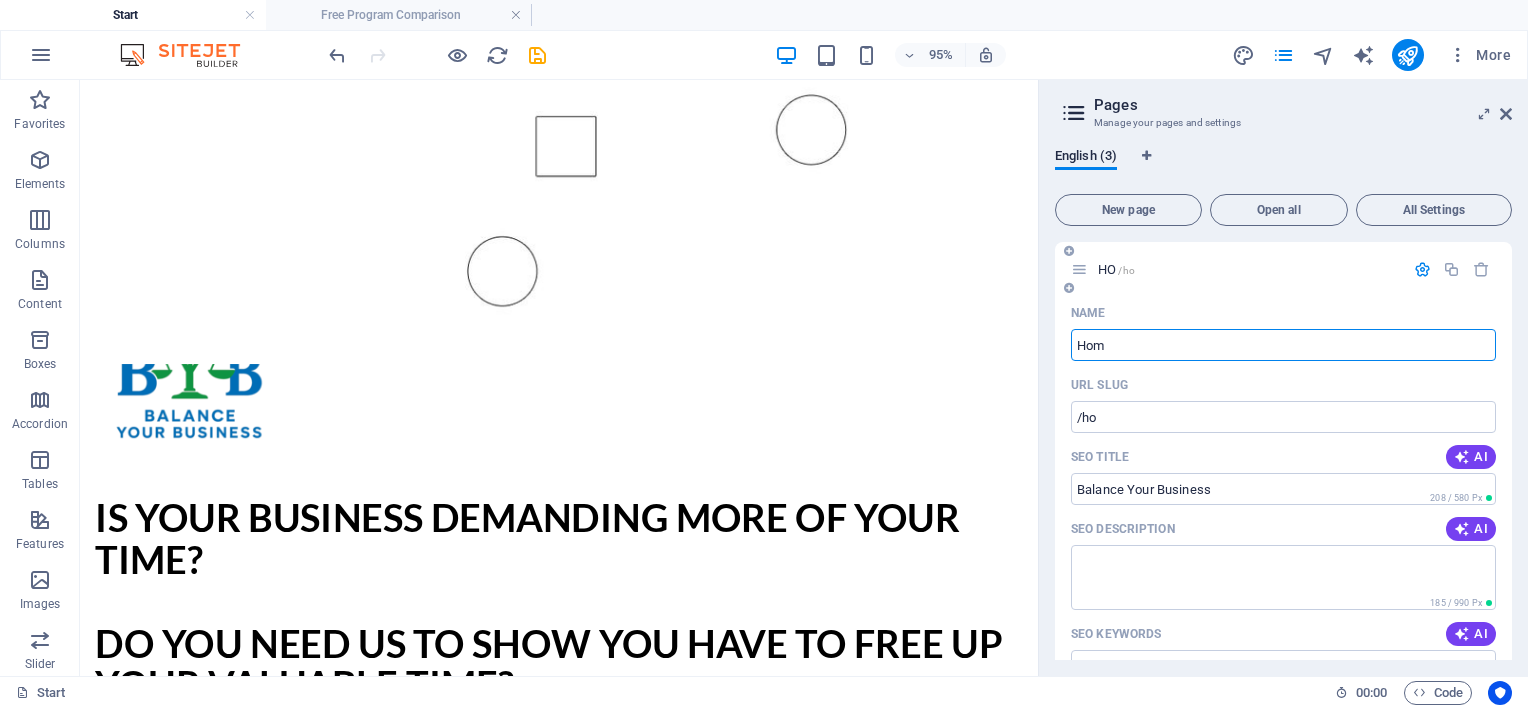 type on "Home" 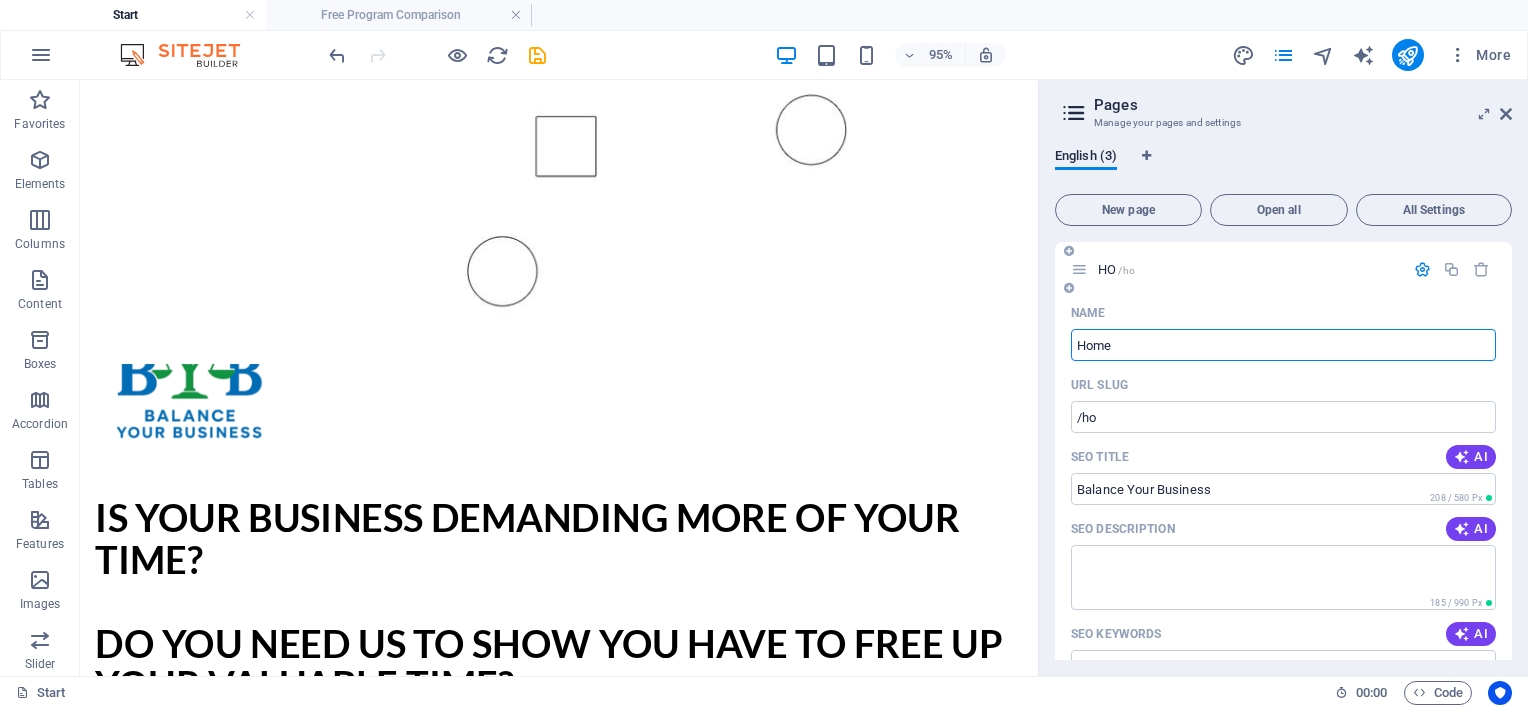 type on "/h" 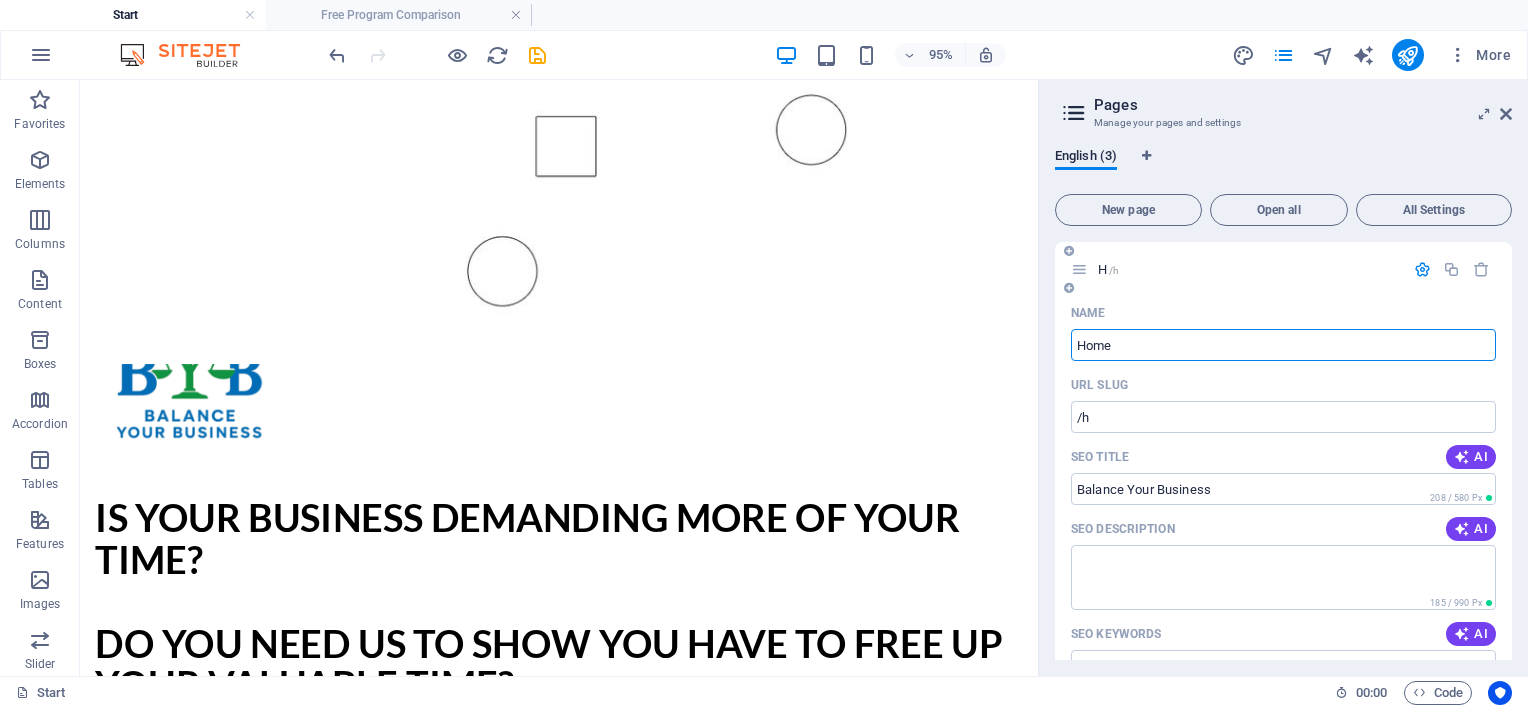 type on "Home" 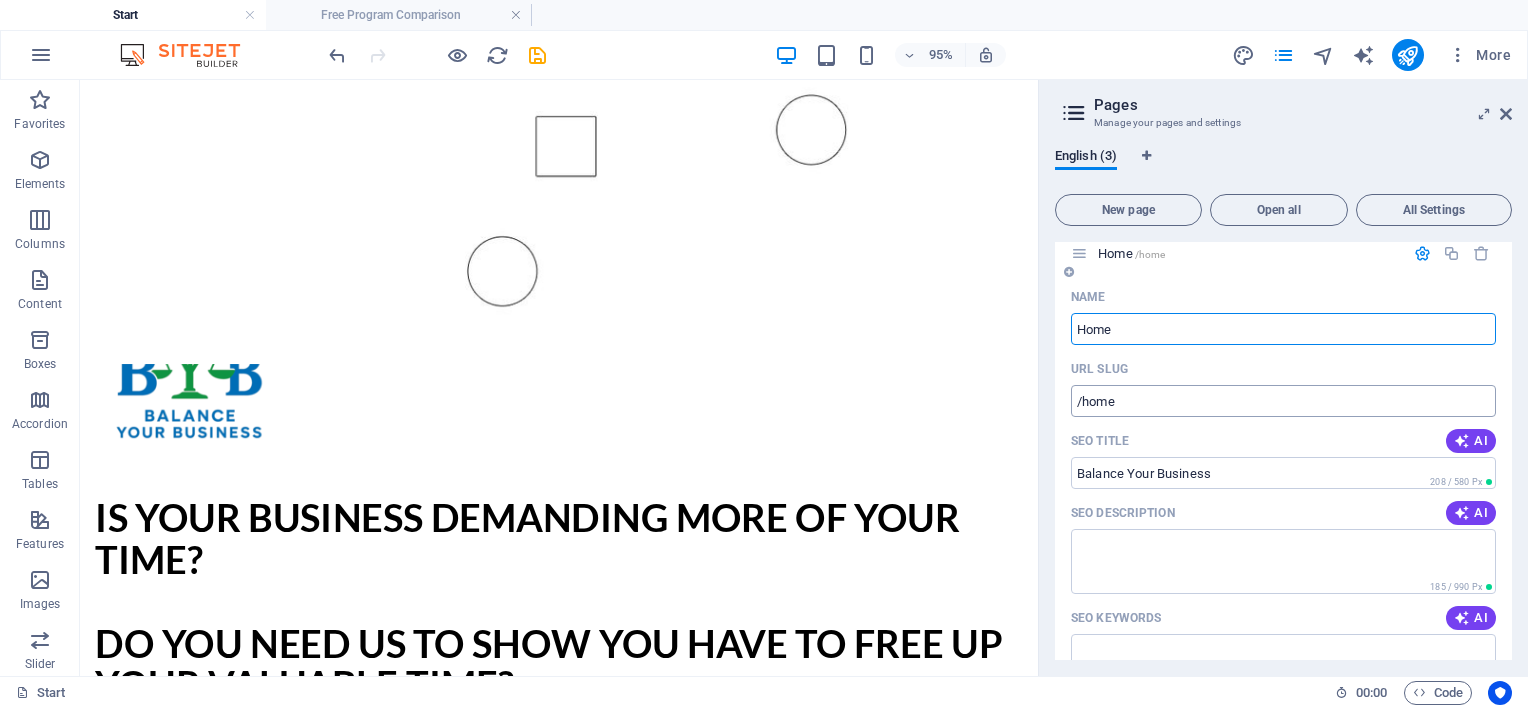scroll, scrollTop: 0, scrollLeft: 0, axis: both 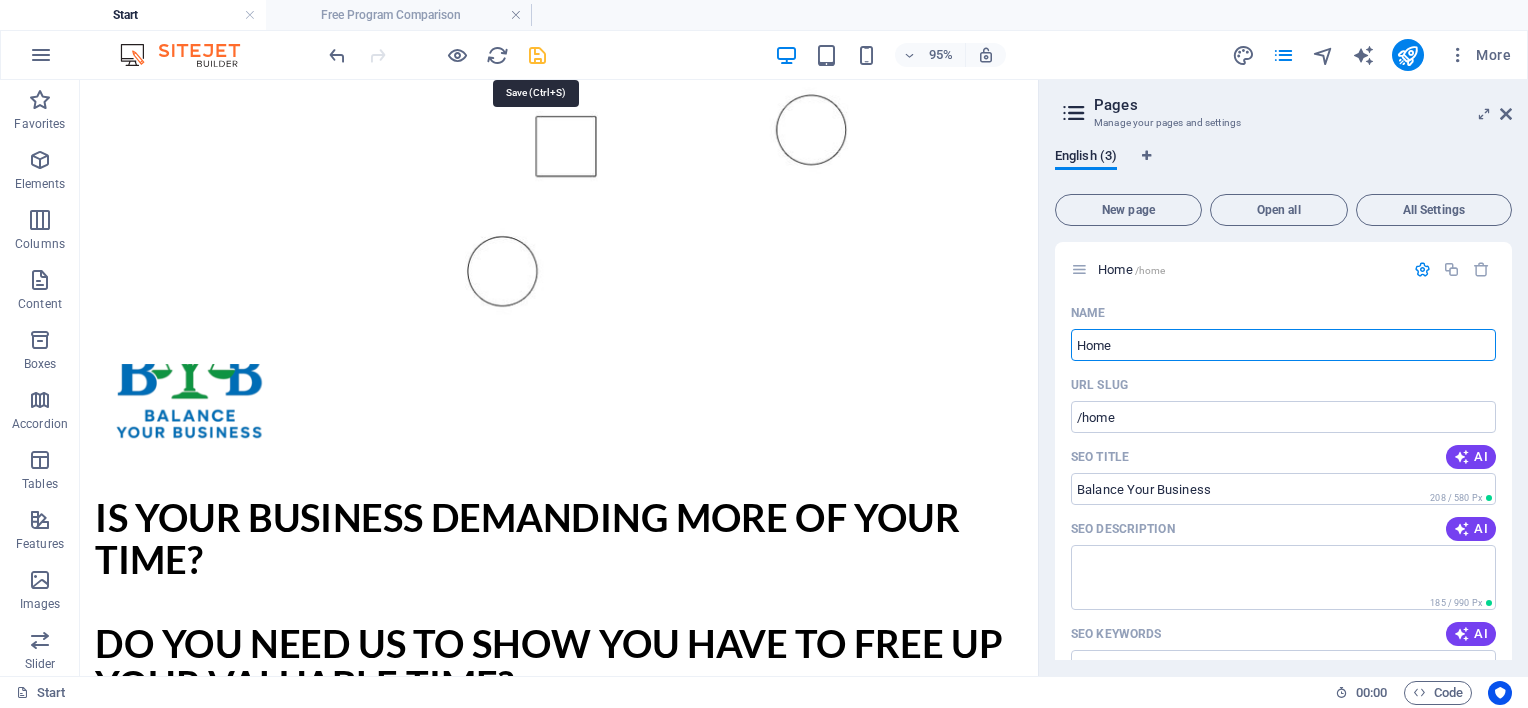 type on "Home" 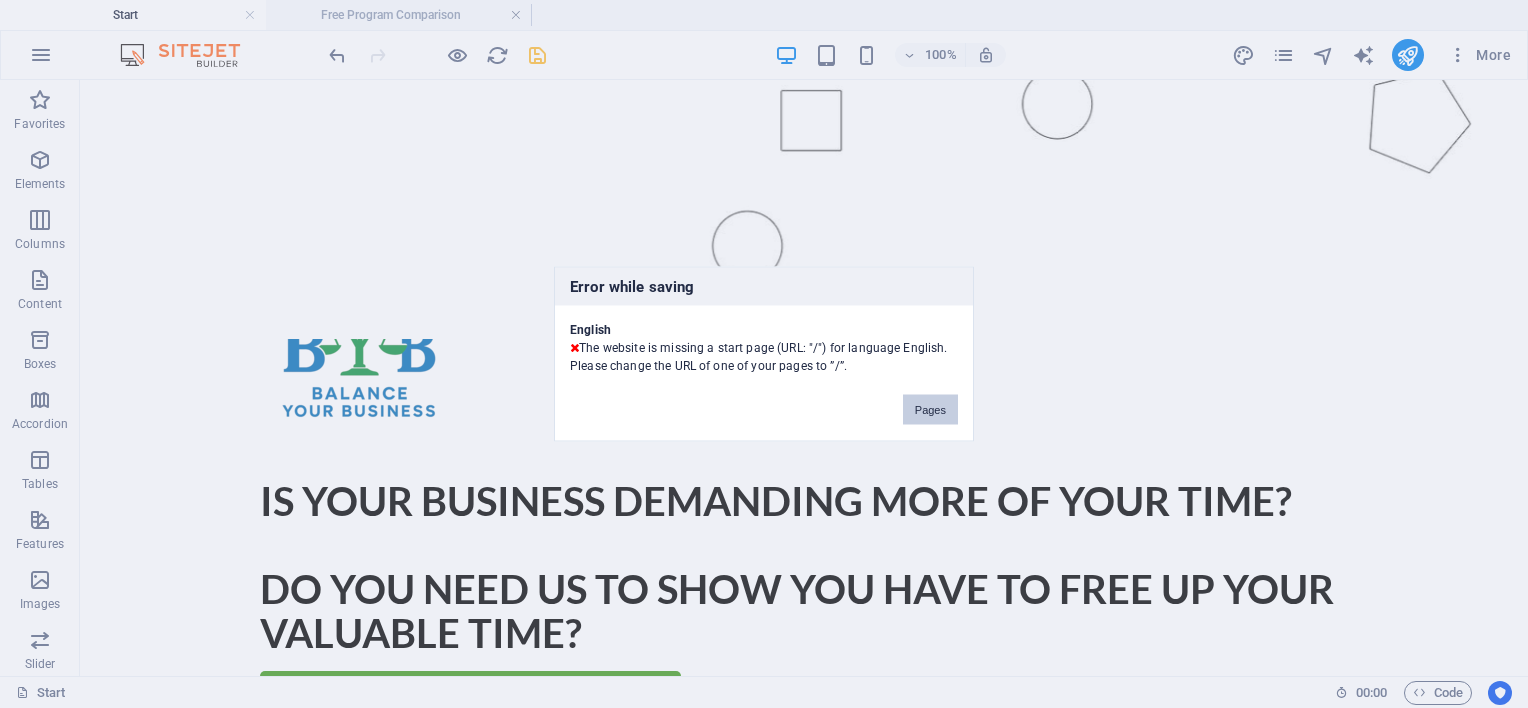 click on "Pages" at bounding box center (930, 410) 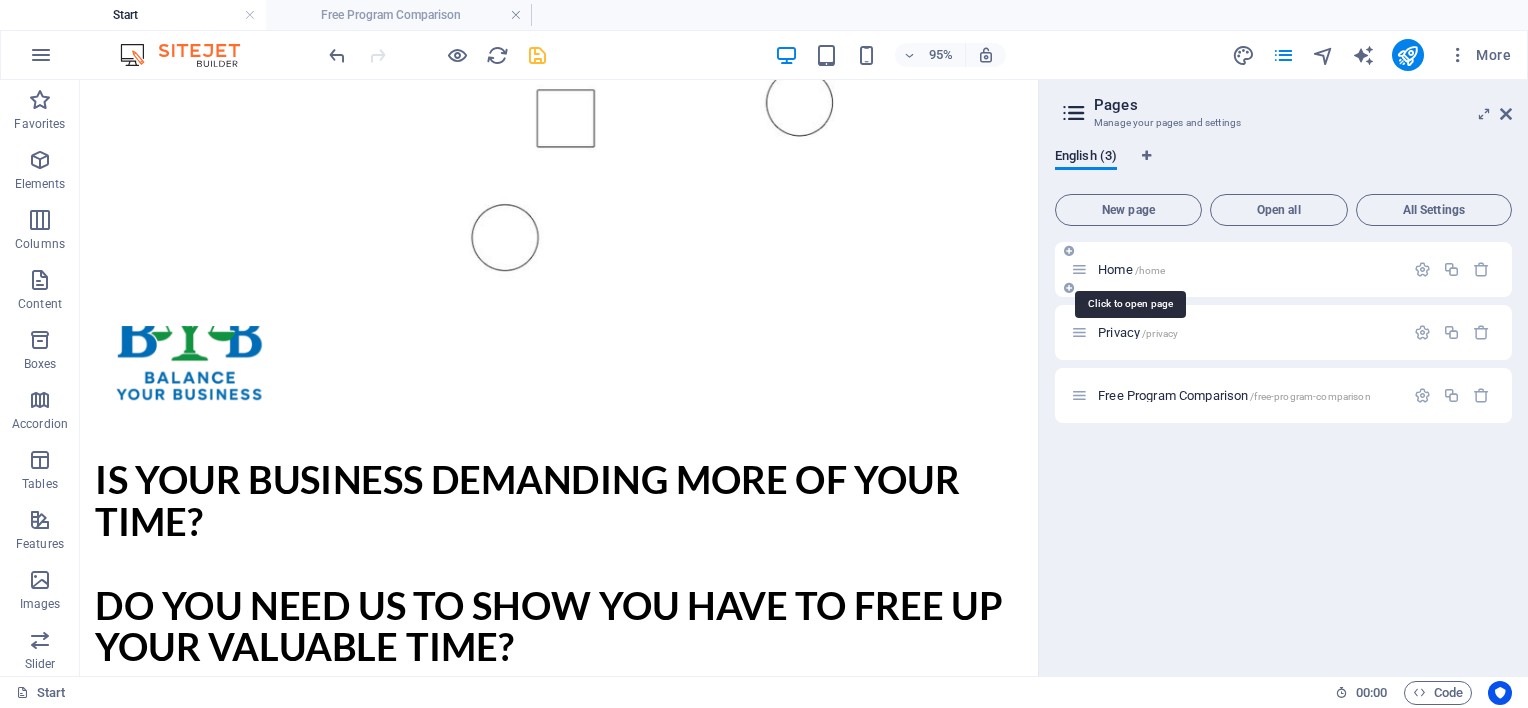click on "Home /home" at bounding box center (1131, 269) 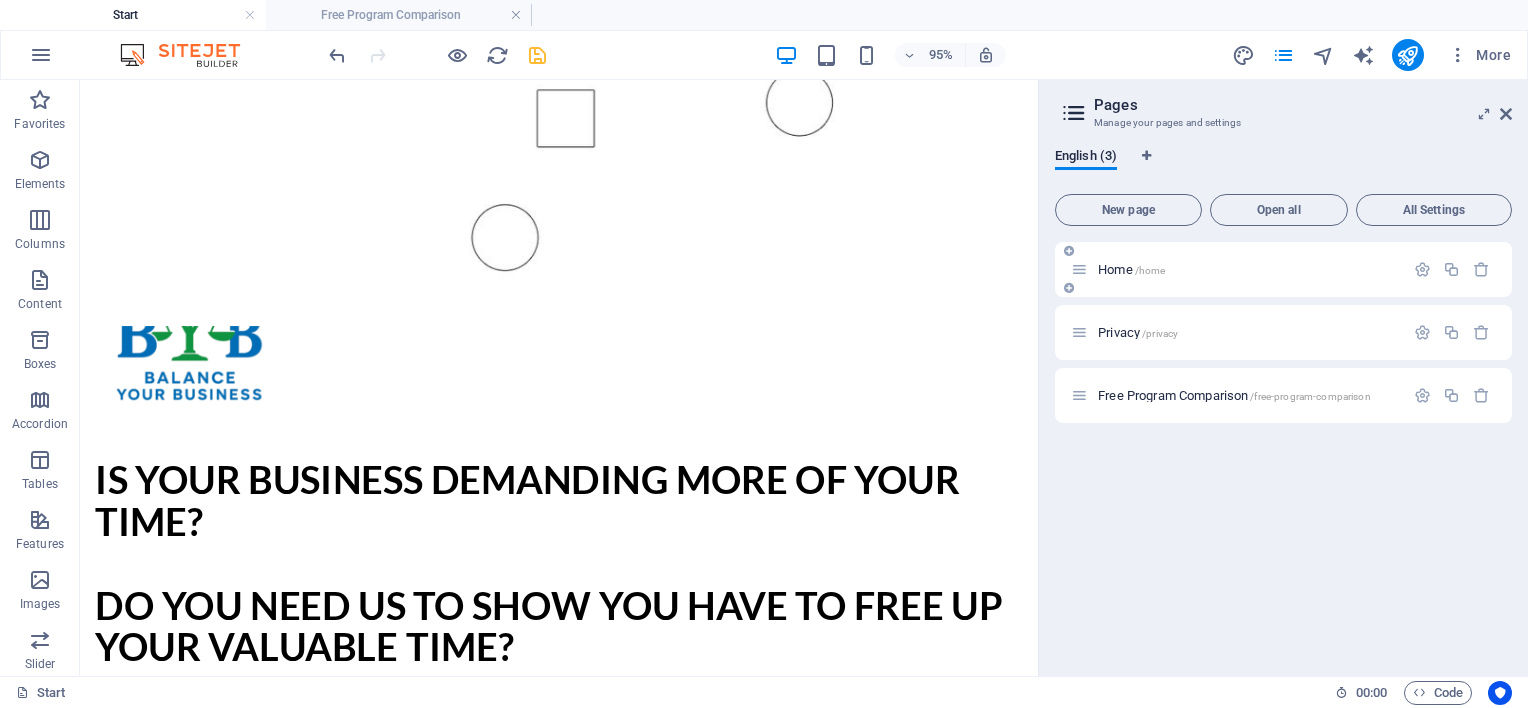 click at bounding box center [1079, 269] 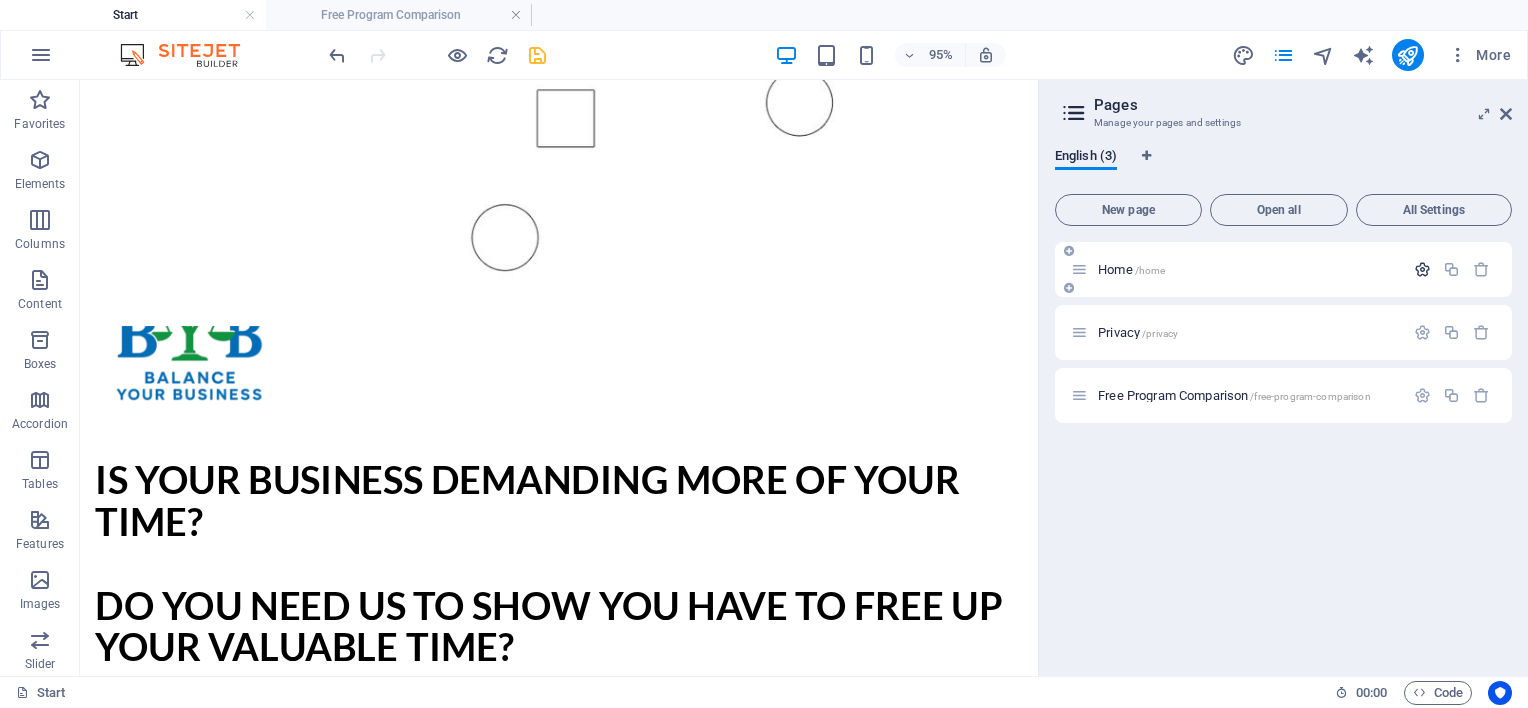 click at bounding box center (1422, 269) 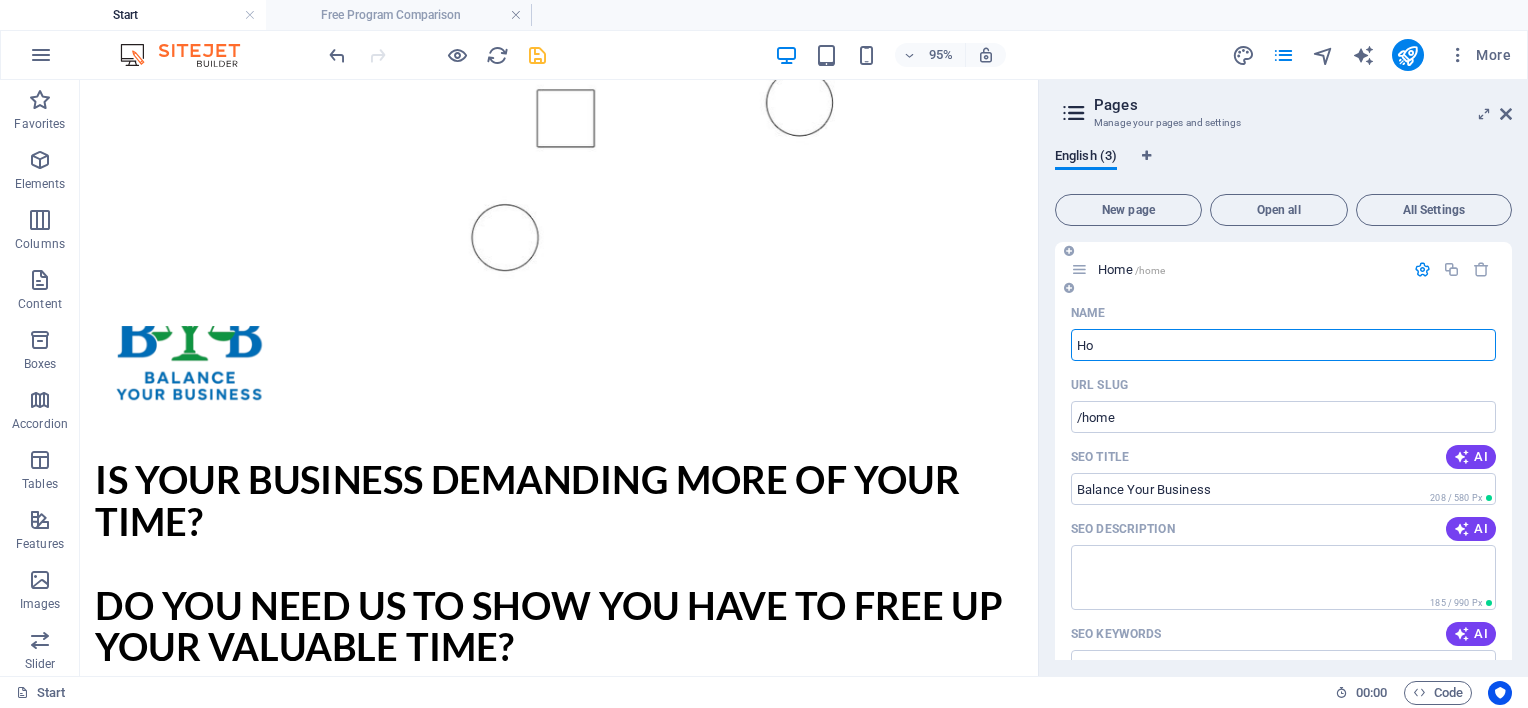 type on "H" 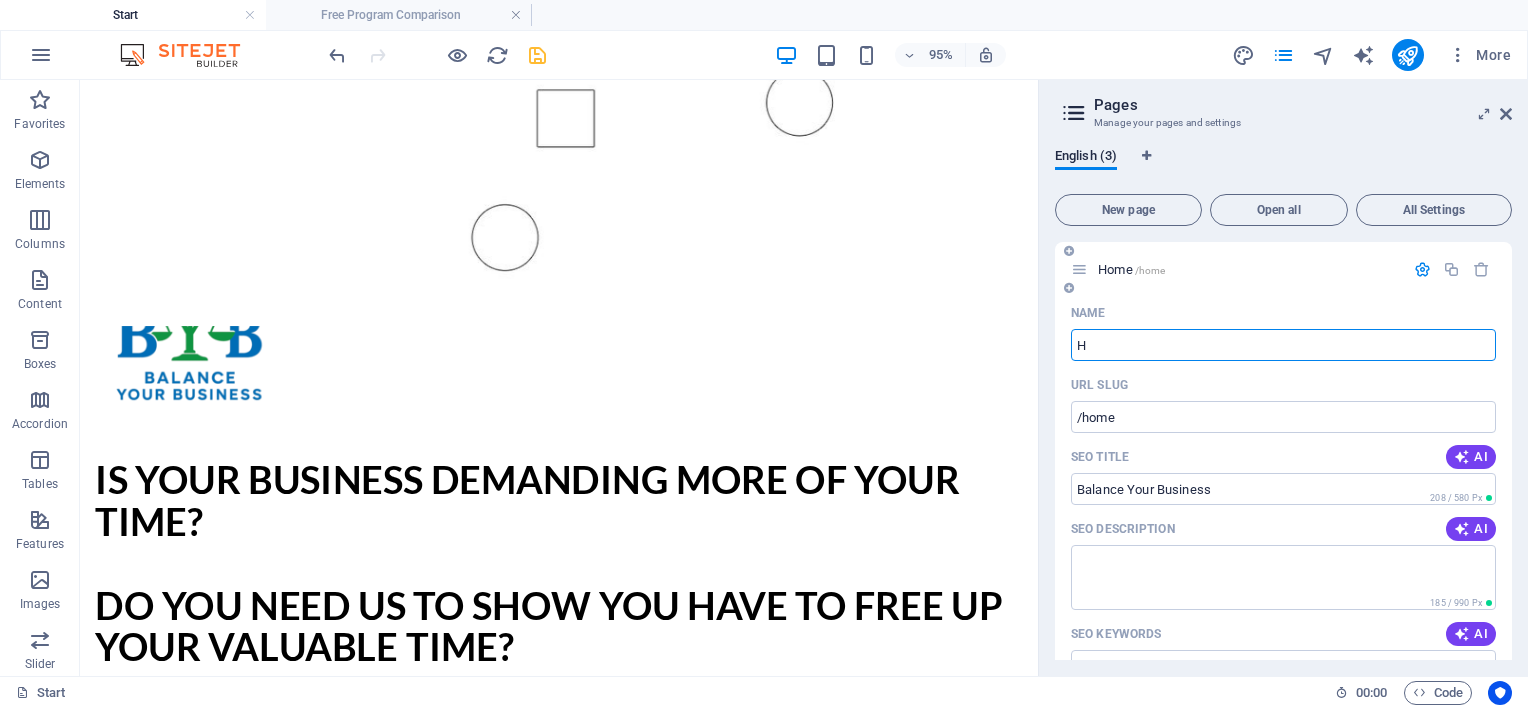 type 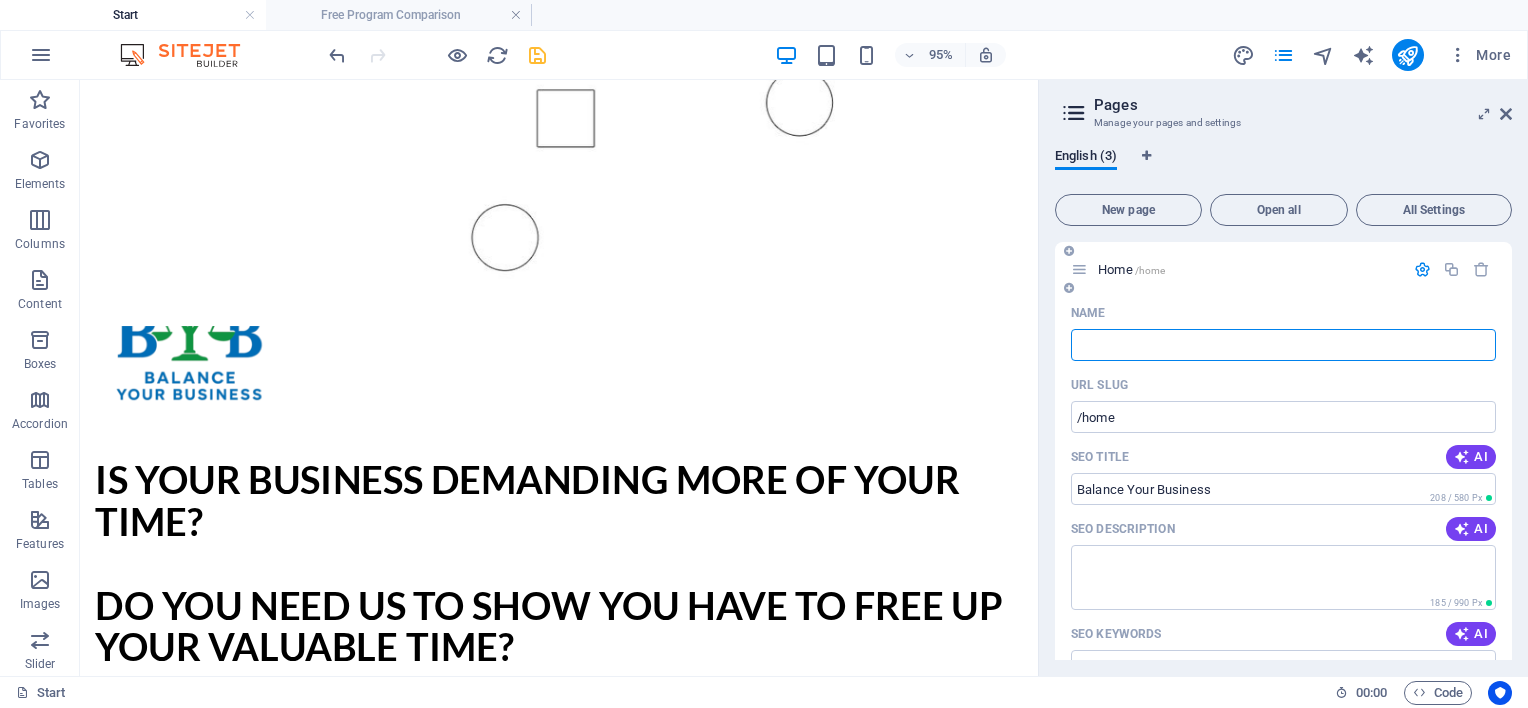 type on "/h" 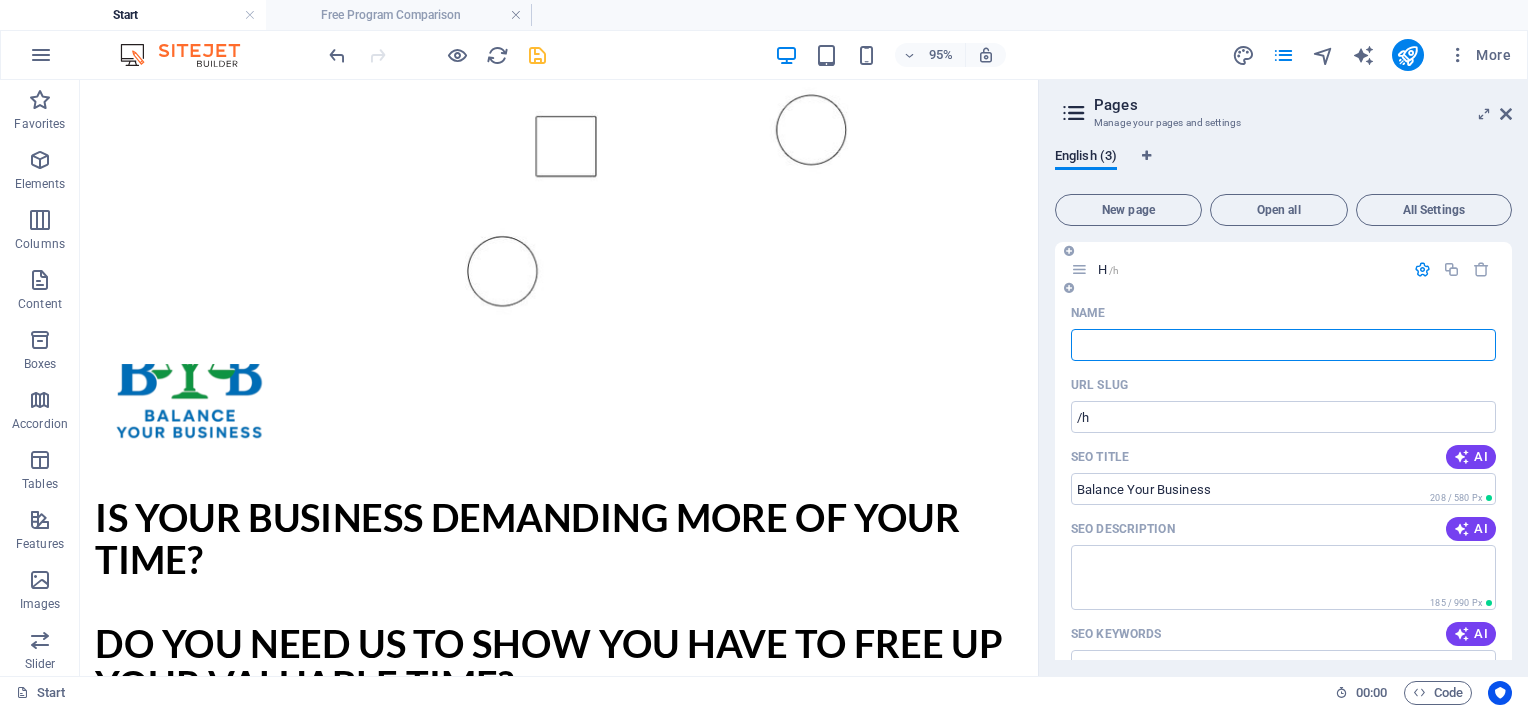 type on "s" 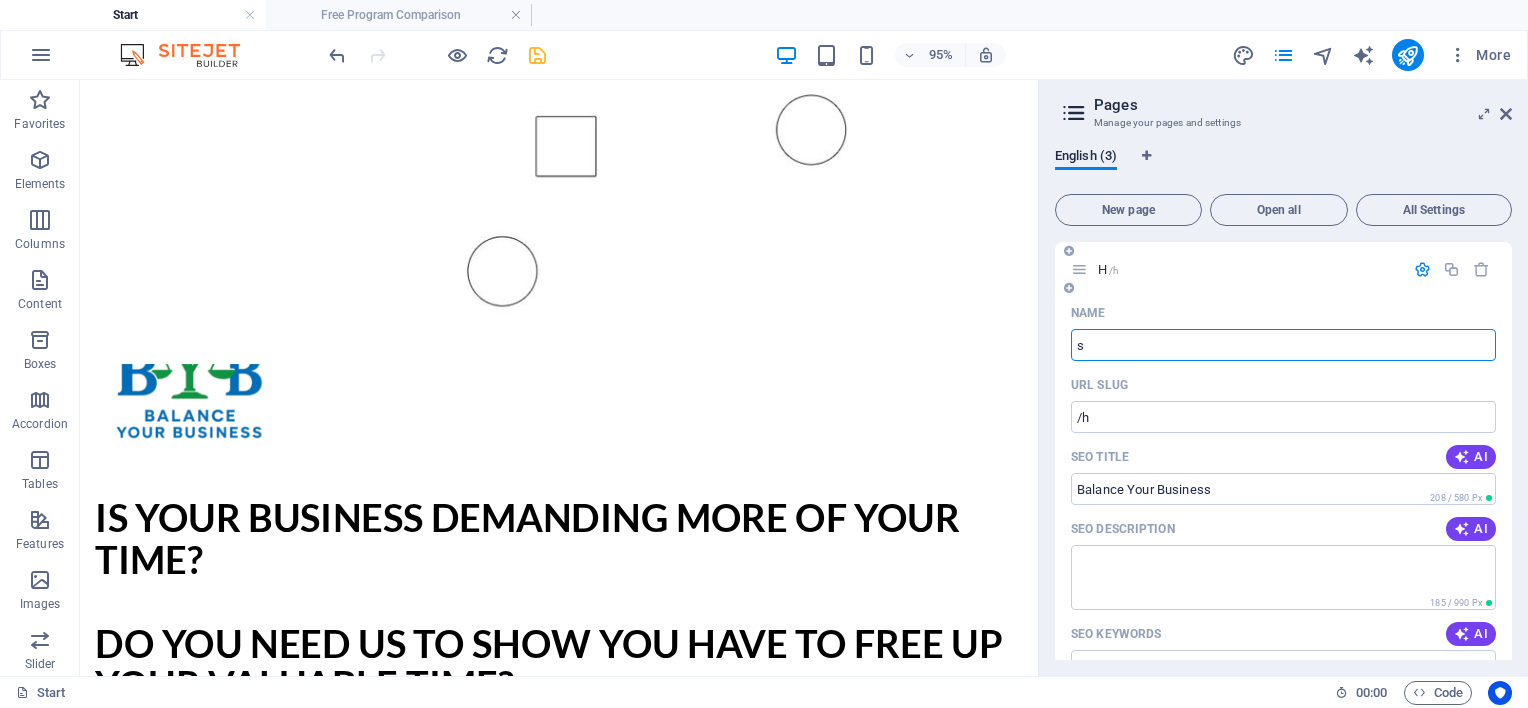 type on "/" 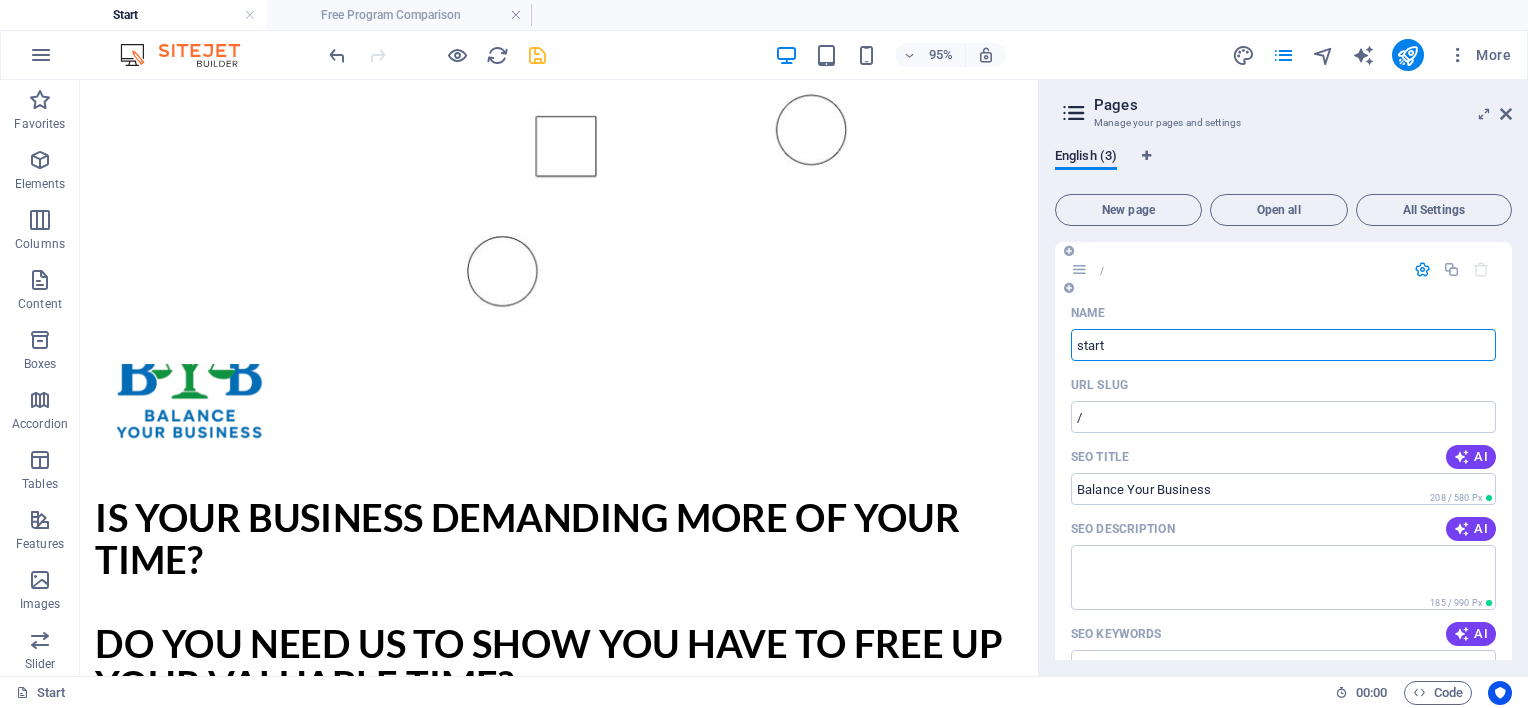 type on "start" 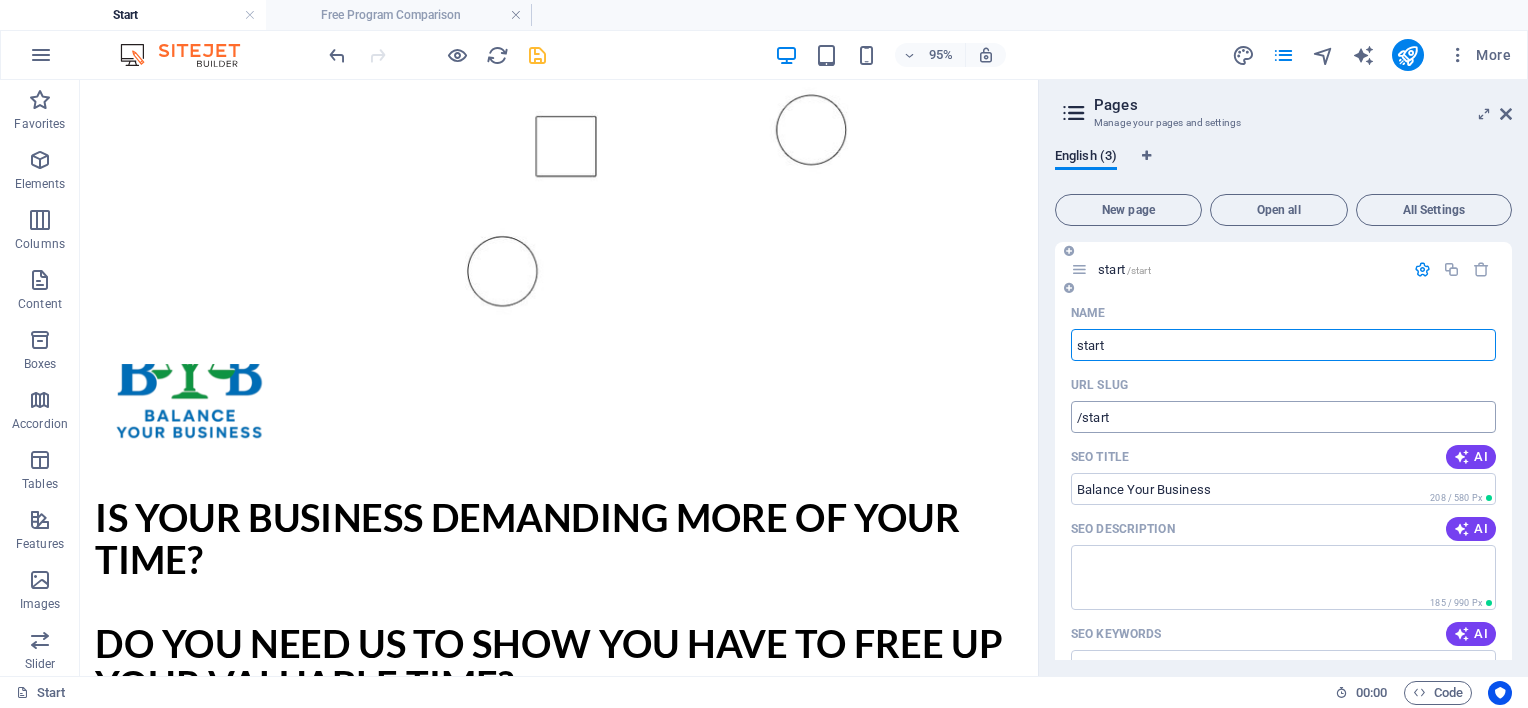 type on "start" 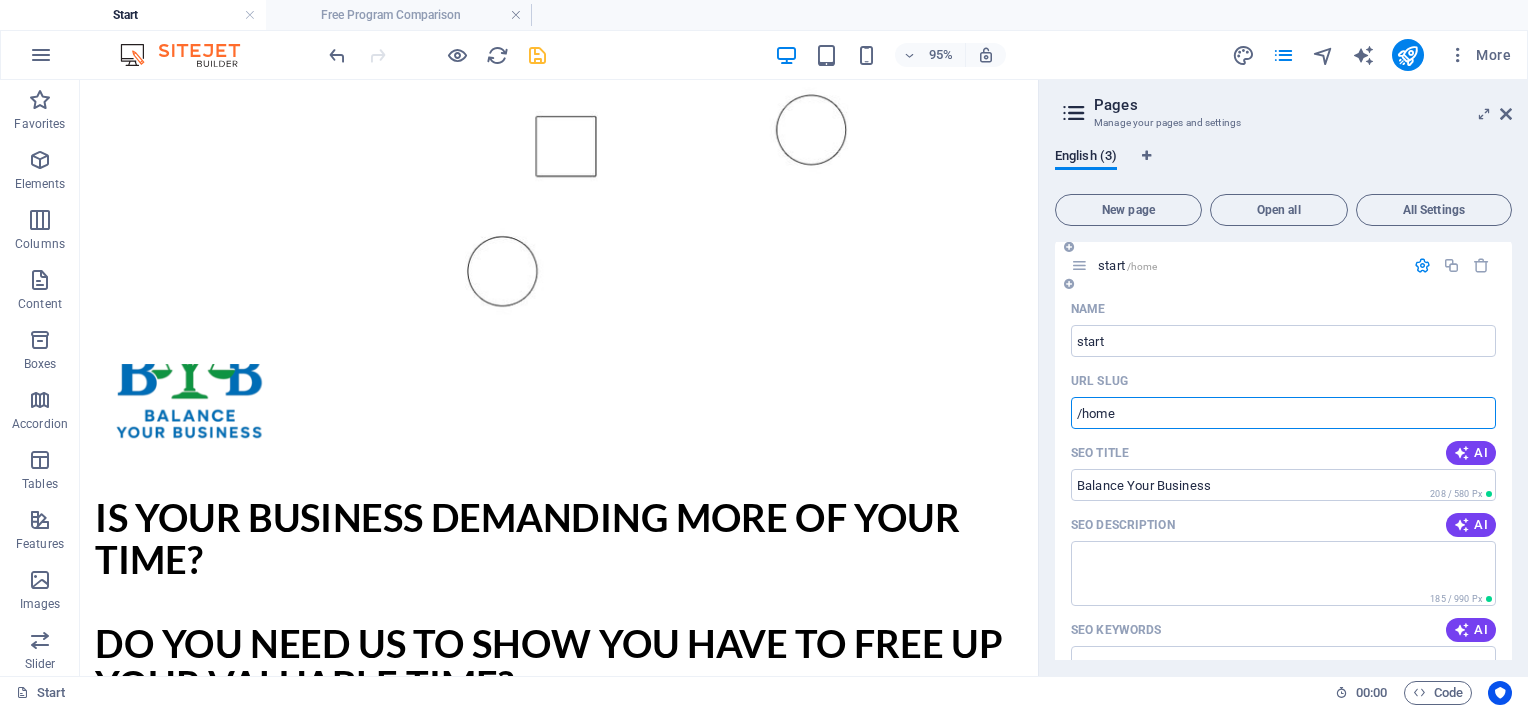 scroll, scrollTop: 0, scrollLeft: 0, axis: both 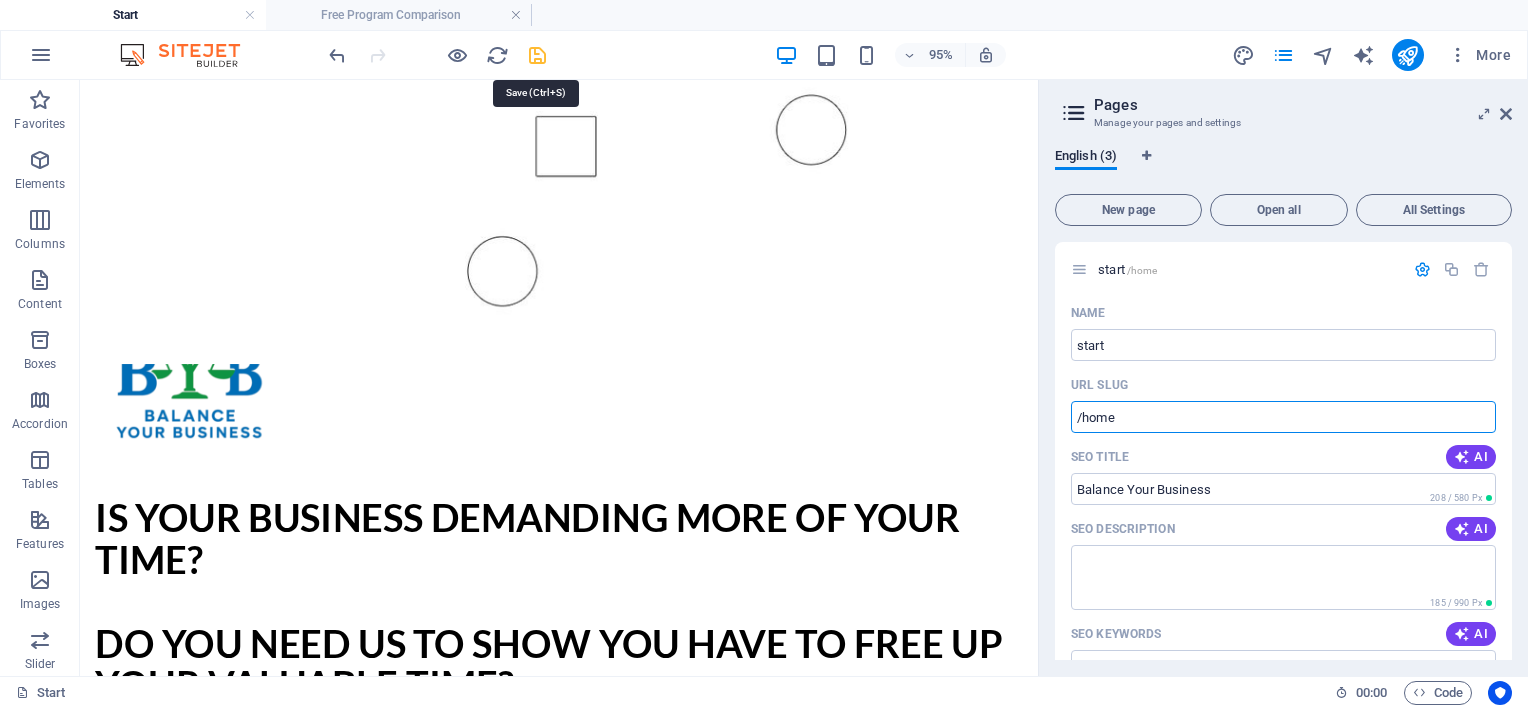 type on "/home" 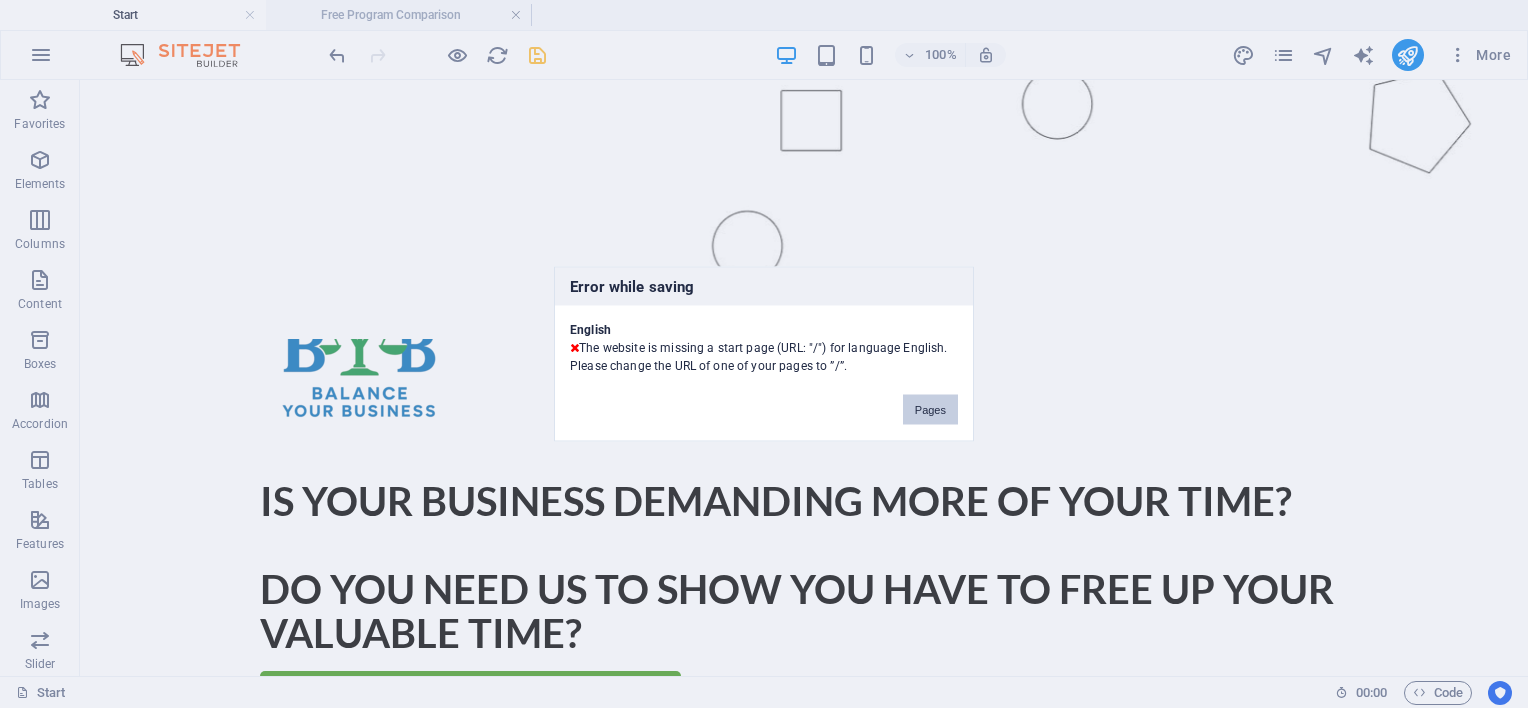 click on "Pages" at bounding box center [930, 410] 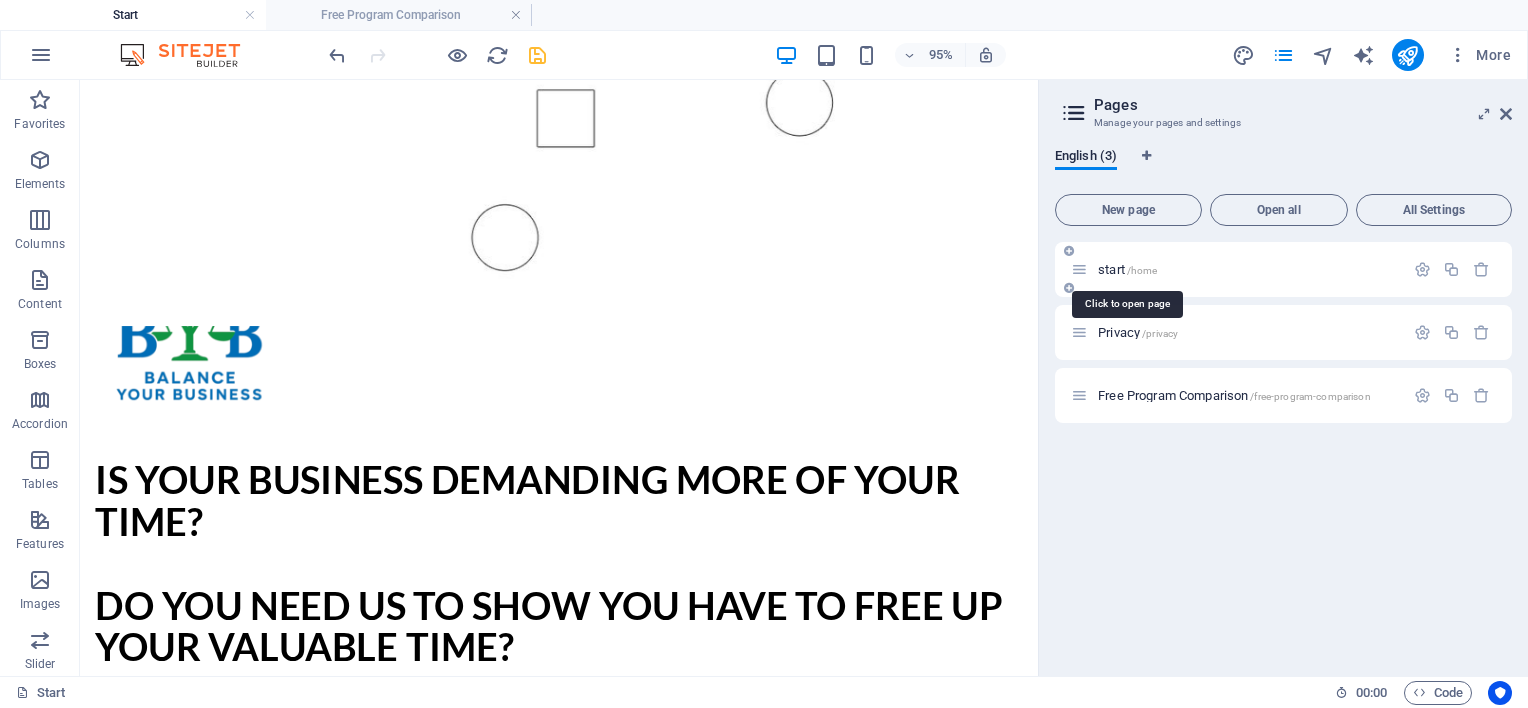 click on "/home" at bounding box center (1142, 270) 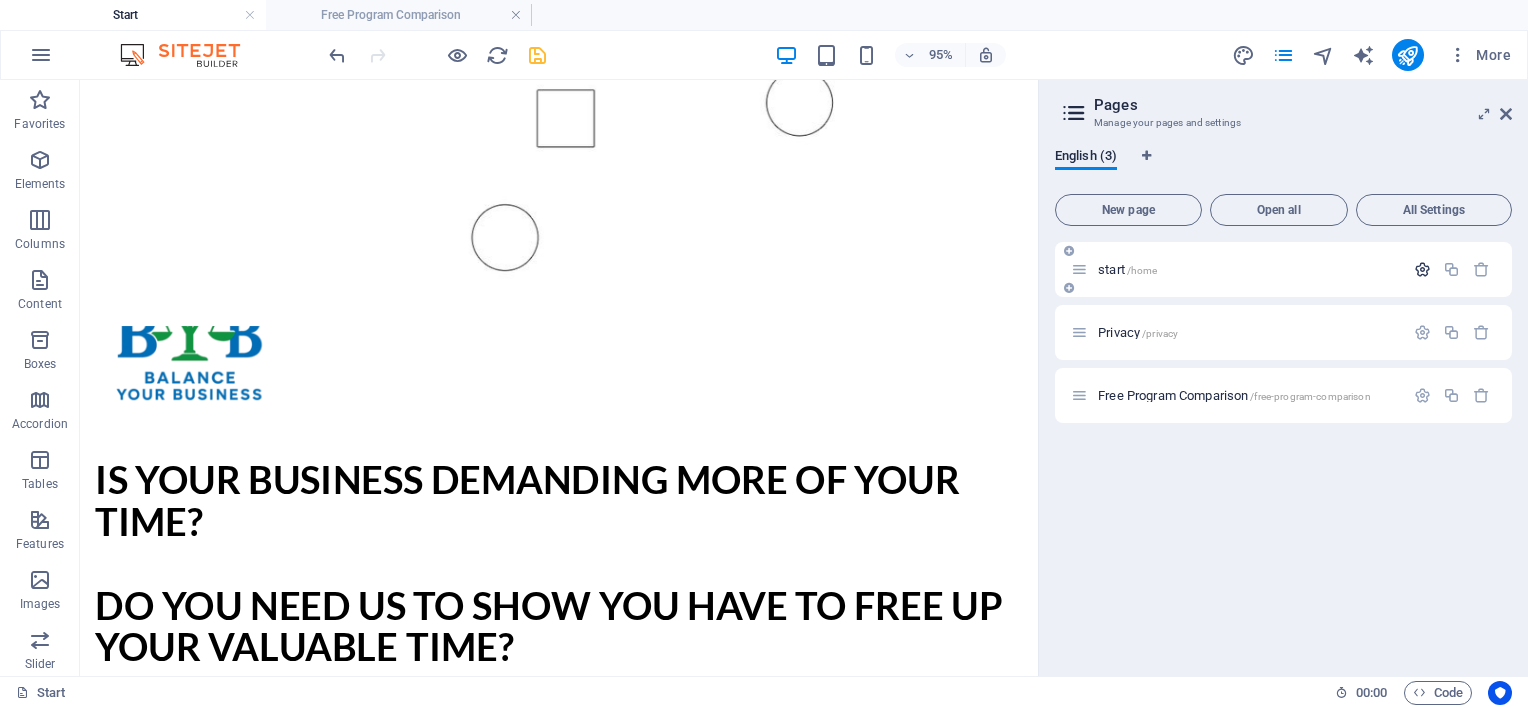 click at bounding box center (1422, 269) 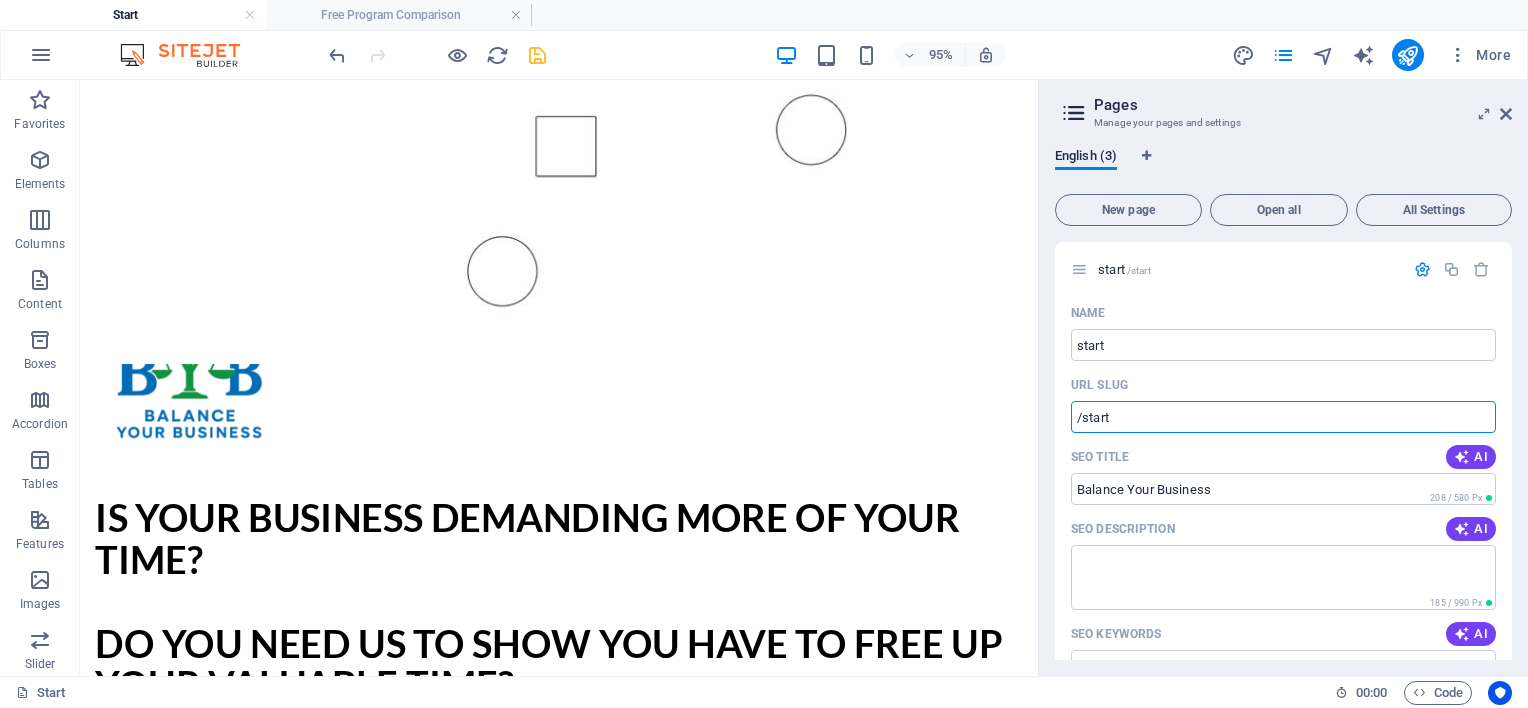 type on "/start" 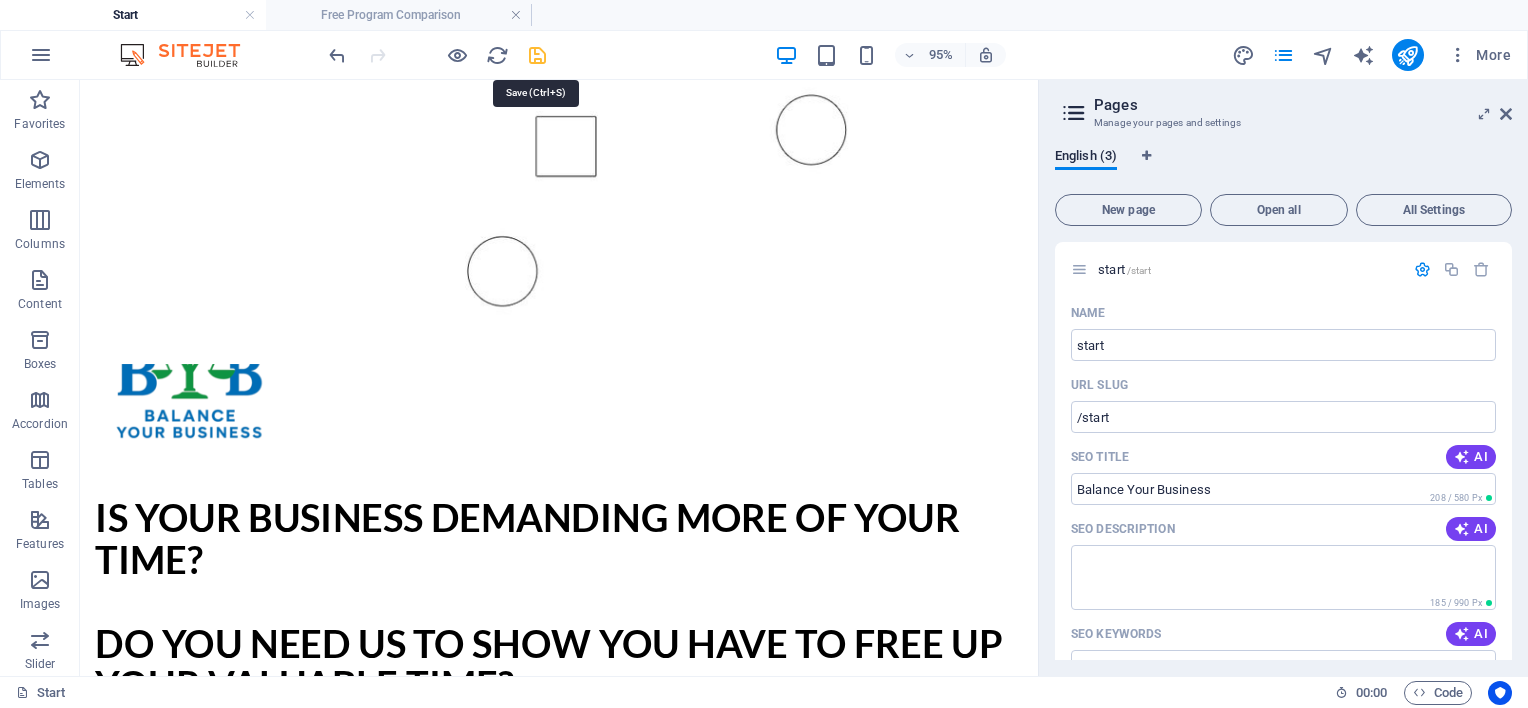 click at bounding box center [537, 55] 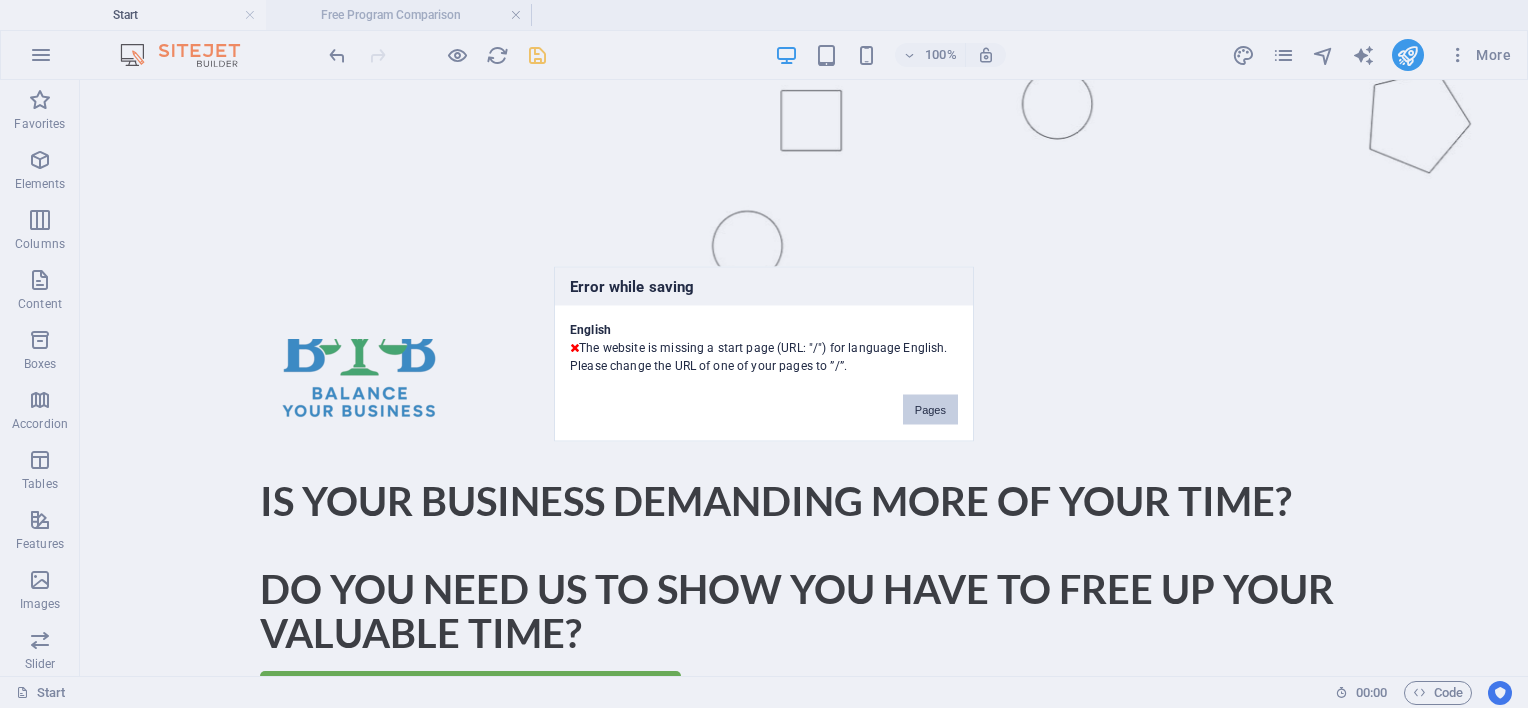 click on "Pages" at bounding box center (930, 410) 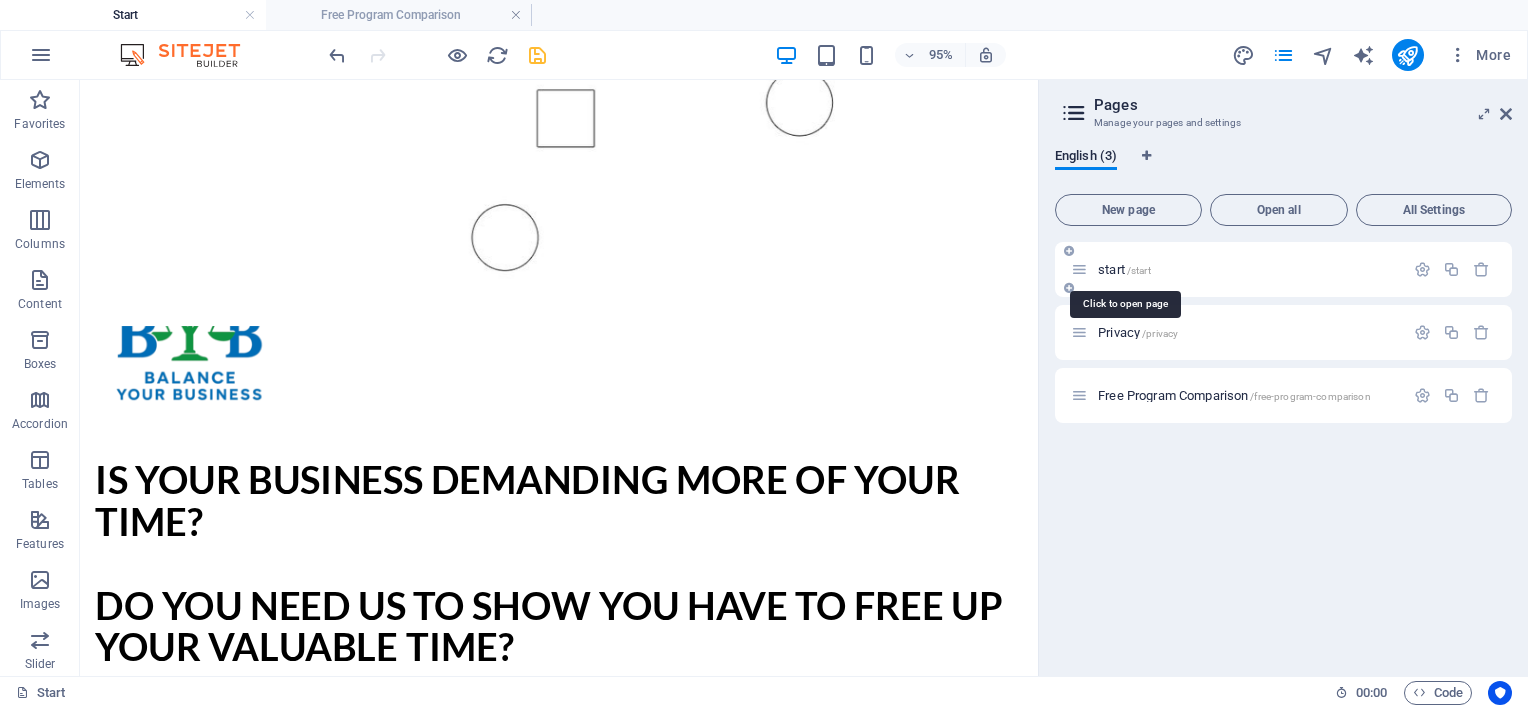 click on "start /start" at bounding box center (1124, 269) 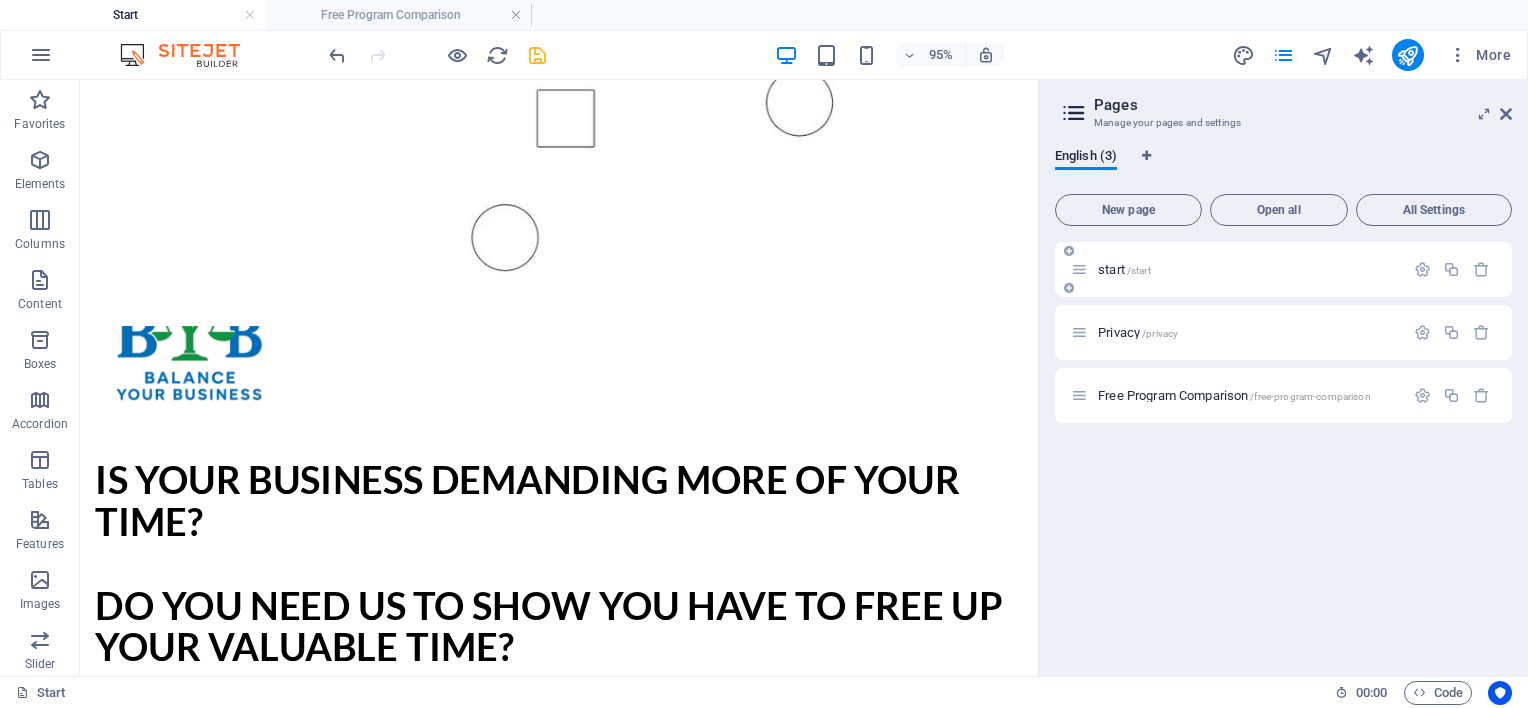 click at bounding box center [1079, 269] 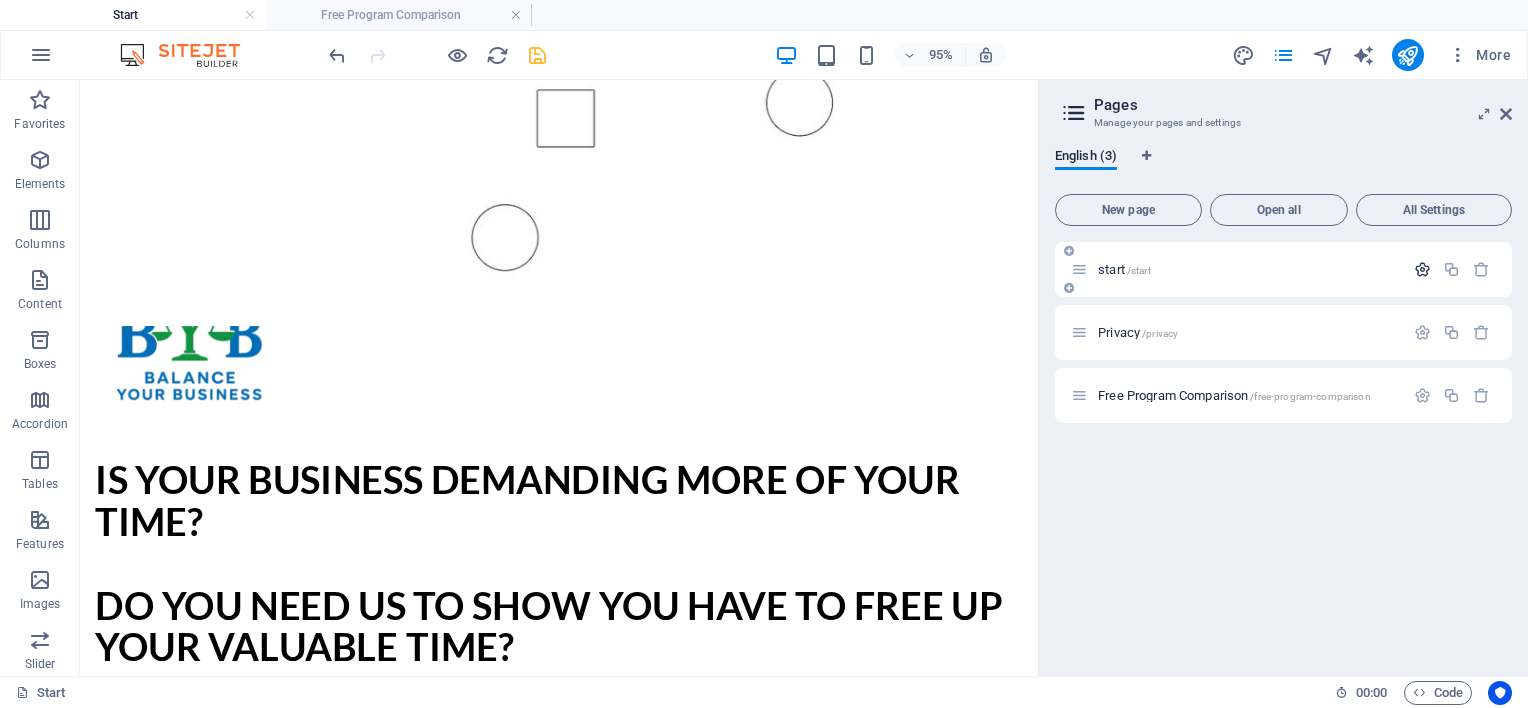 click at bounding box center [1422, 269] 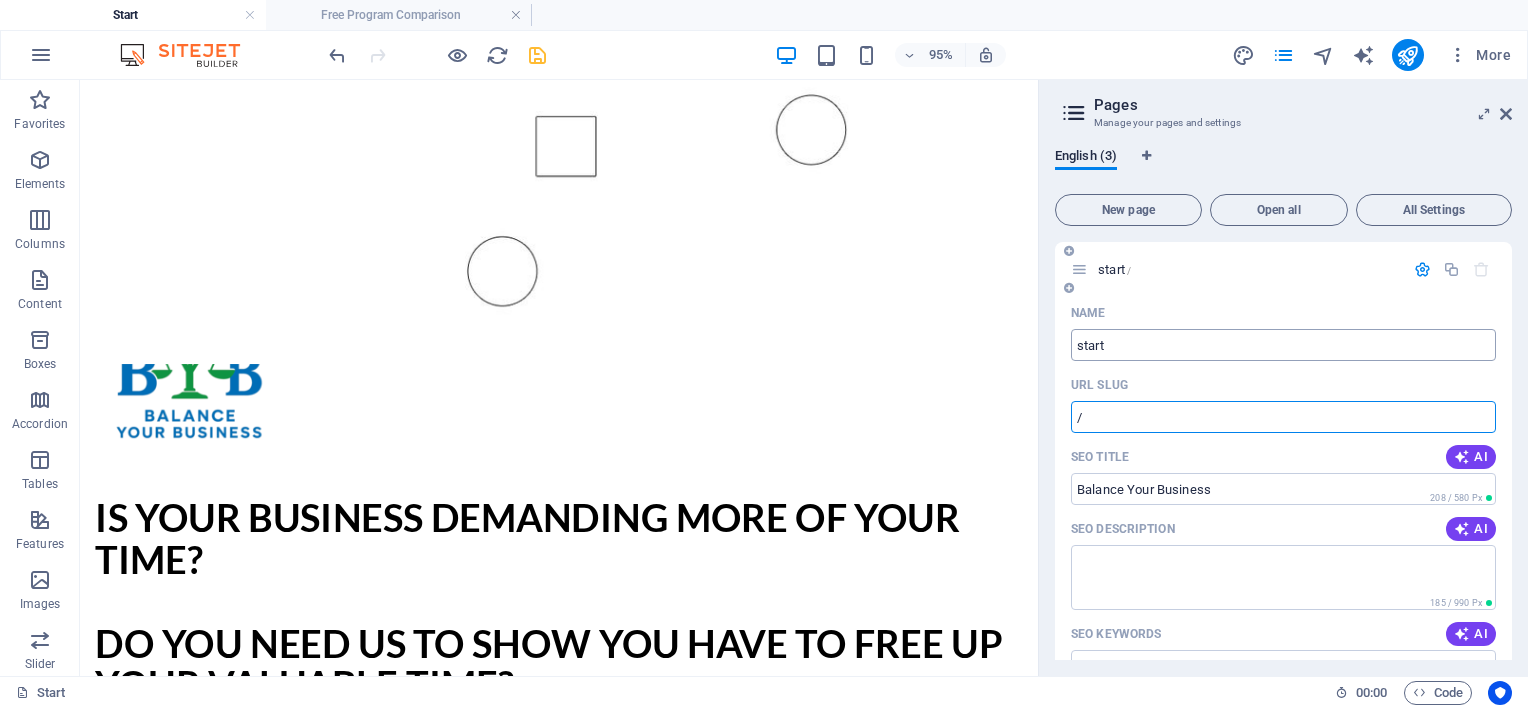 type on "/" 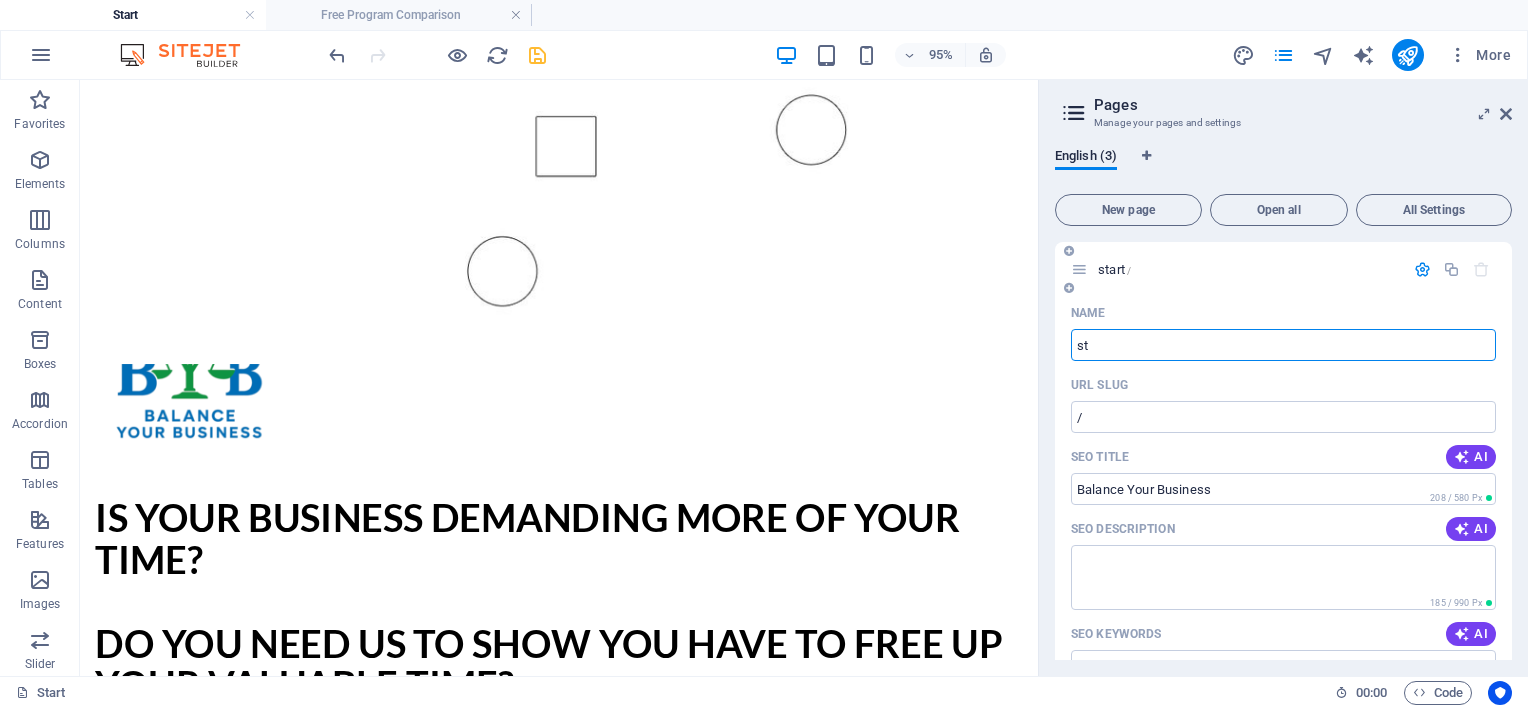 type on "s" 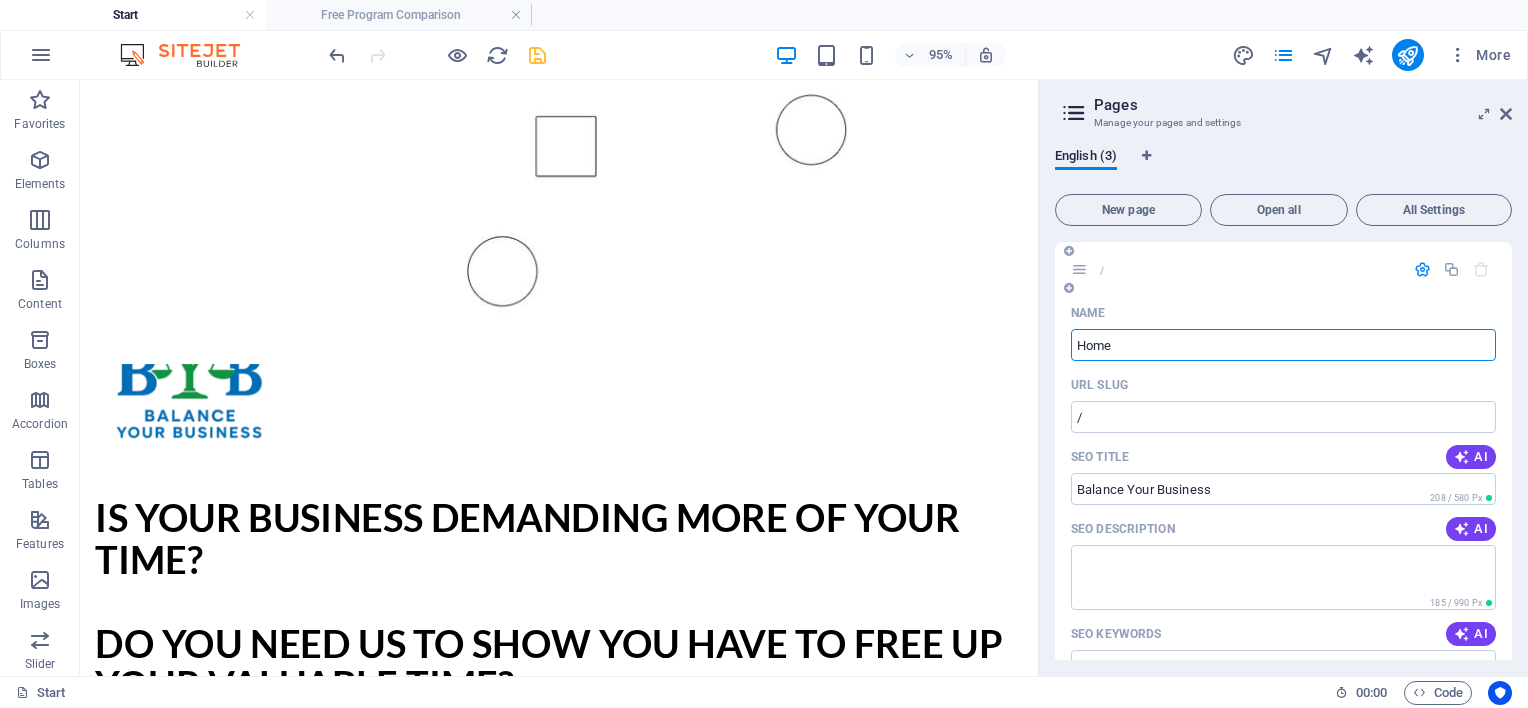 type on "Home" 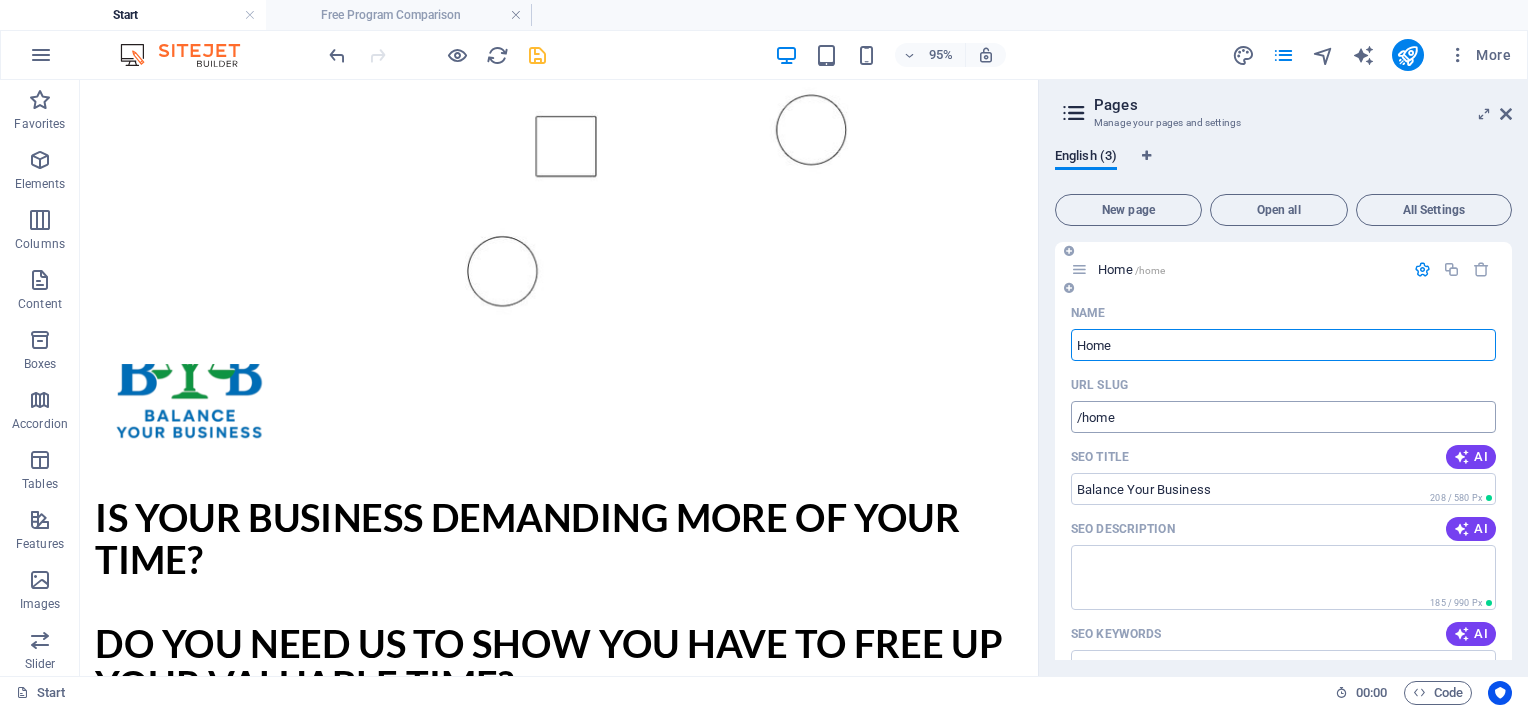 type on "Home" 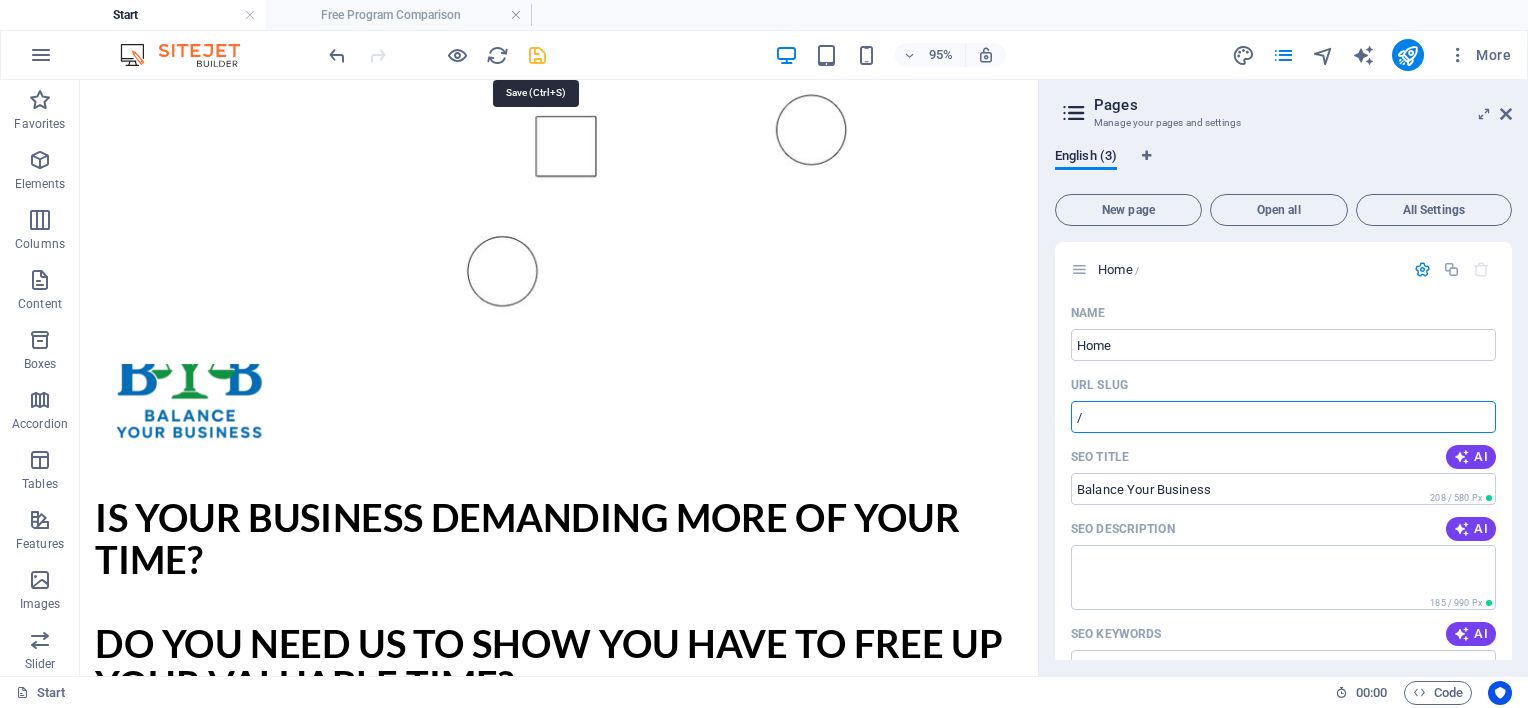 type on "/" 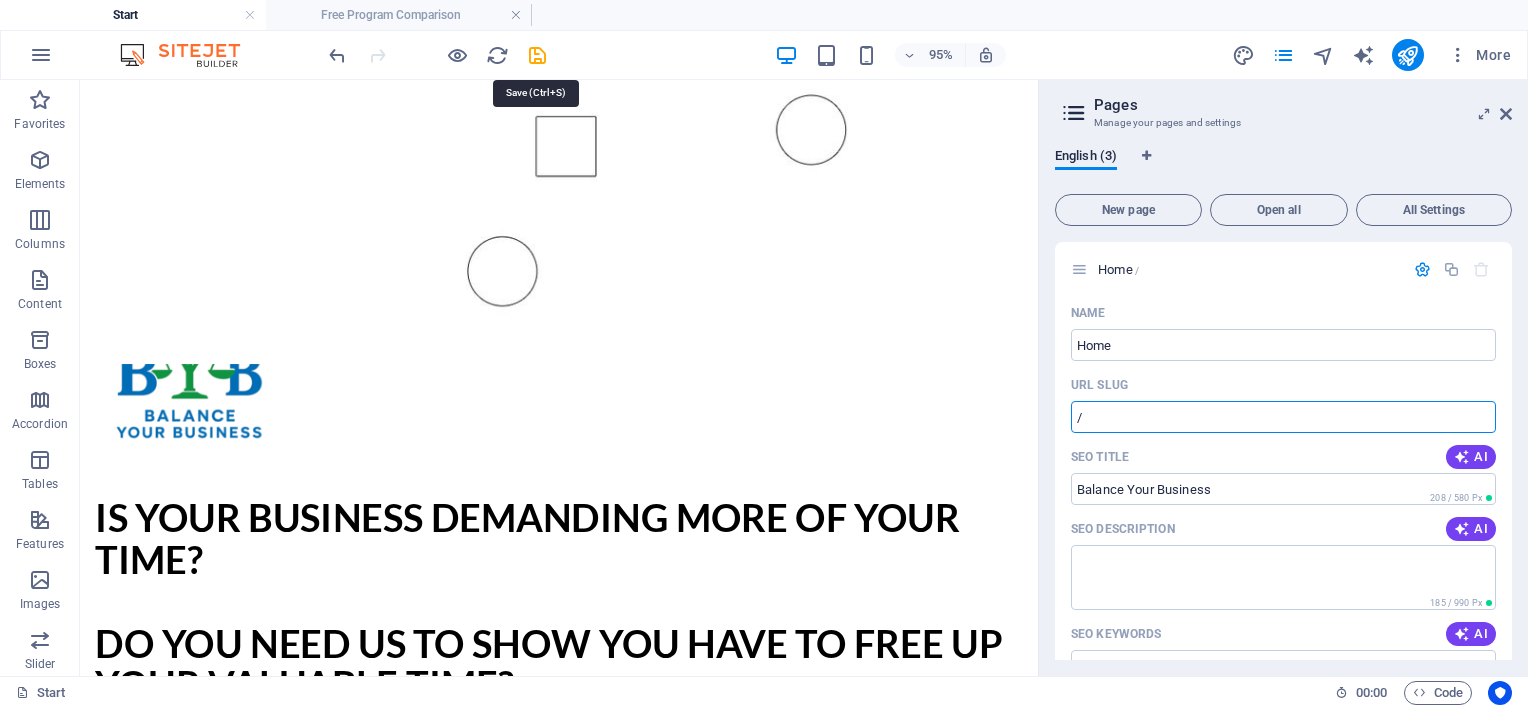 click at bounding box center (537, 55) 